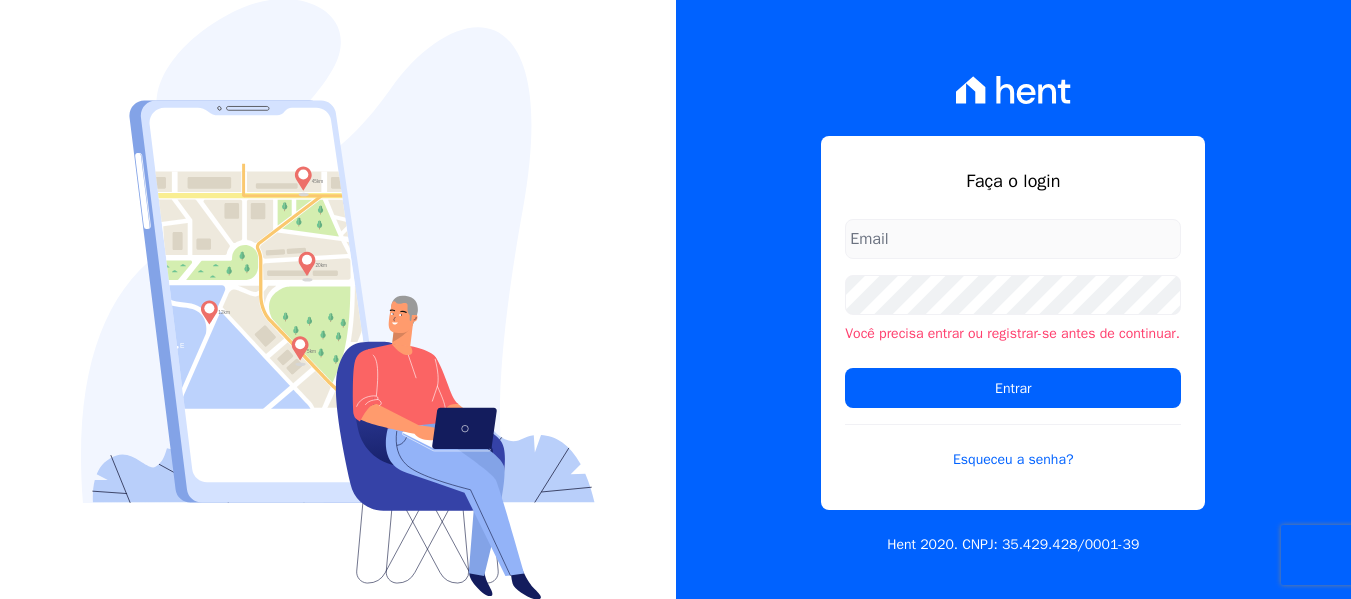 scroll, scrollTop: 0, scrollLeft: 0, axis: both 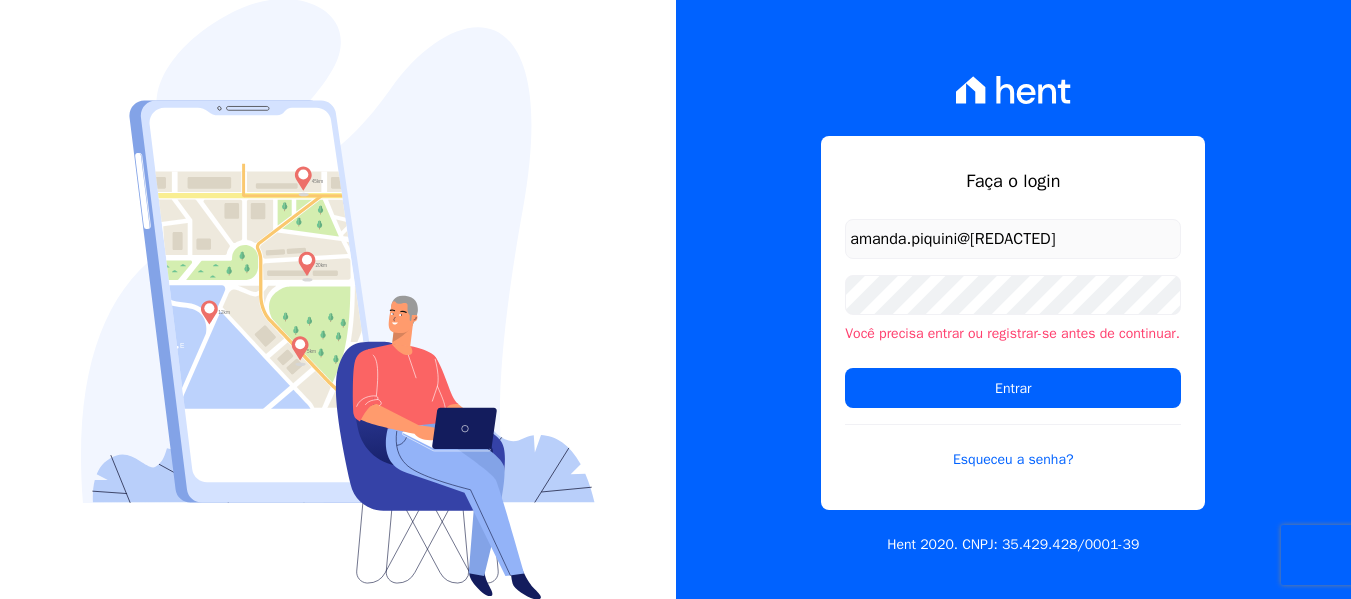 click on "Você precisa entrar ou registrar-se antes de continuar." at bounding box center (1013, 309) 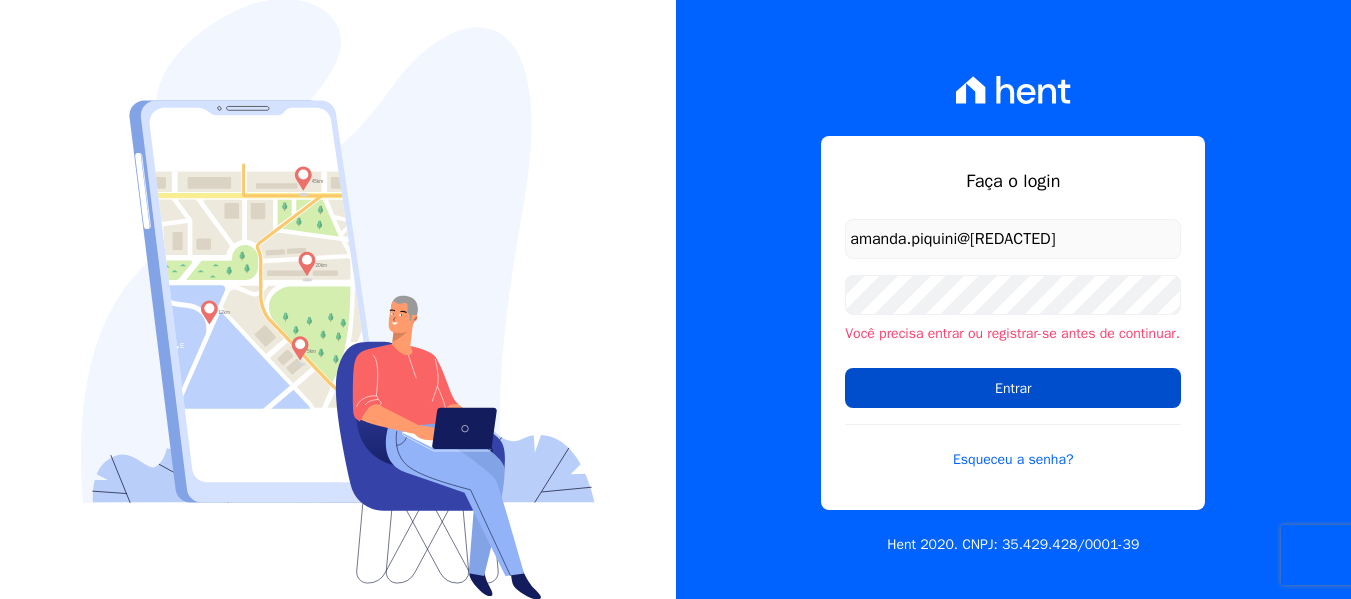 click on "Entrar" at bounding box center (1013, 388) 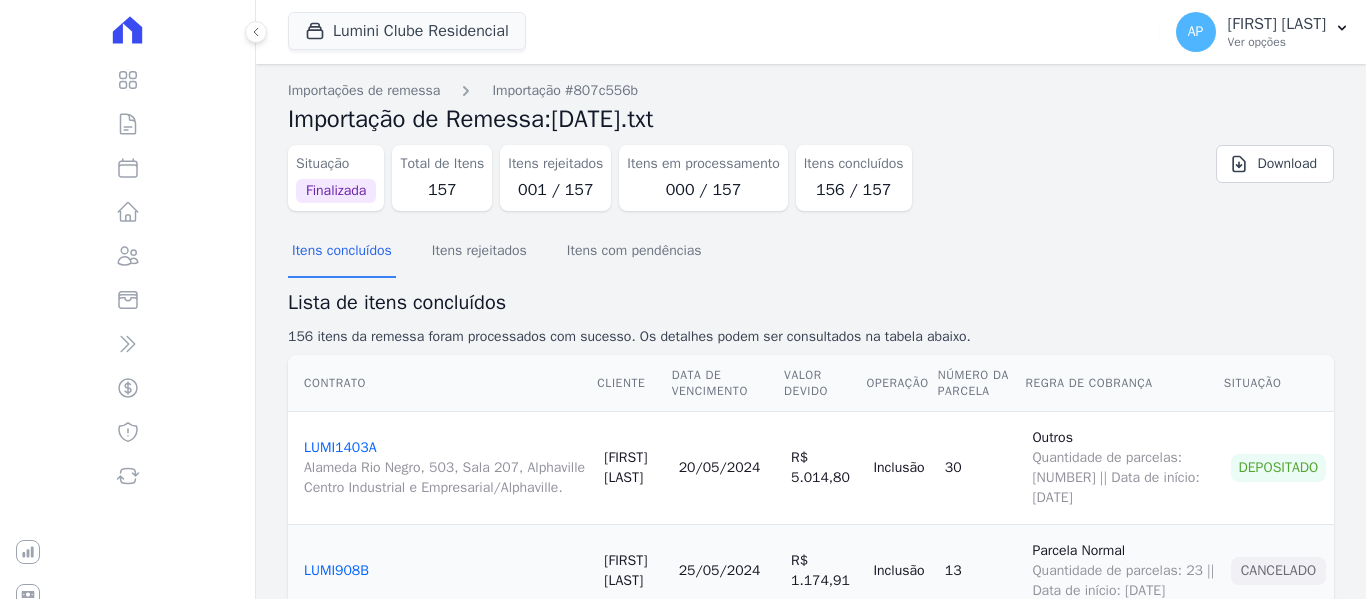 scroll, scrollTop: 0, scrollLeft: 0, axis: both 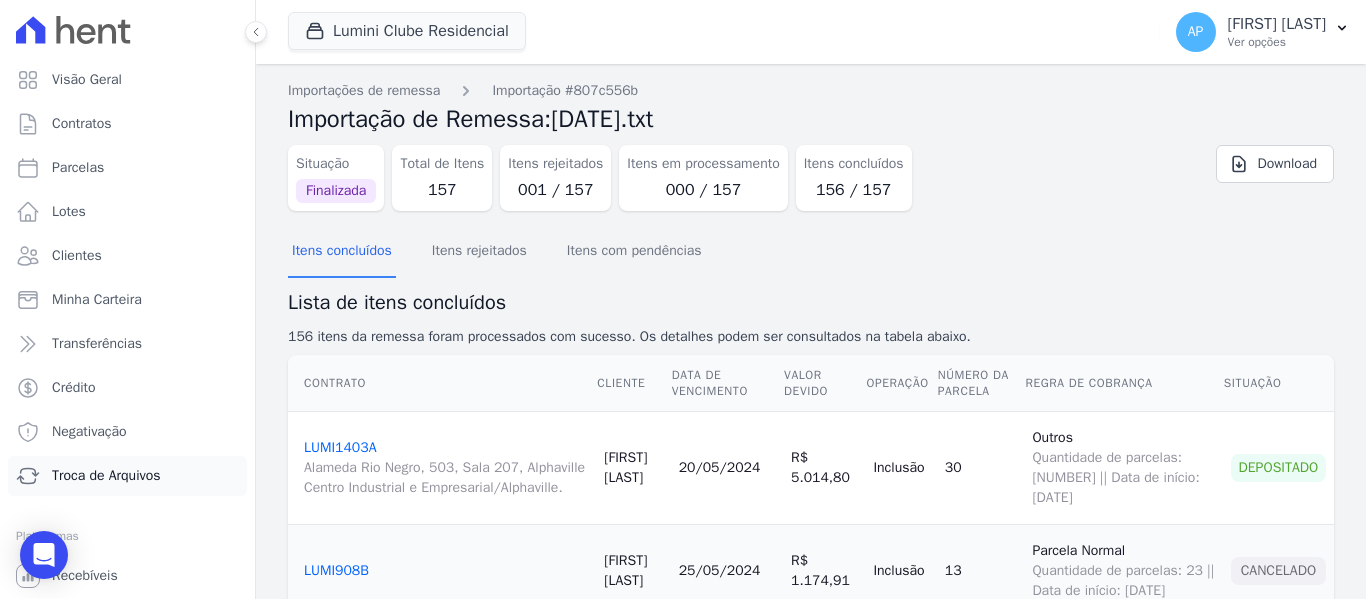 click on "Troca de Arquivos" at bounding box center (106, 476) 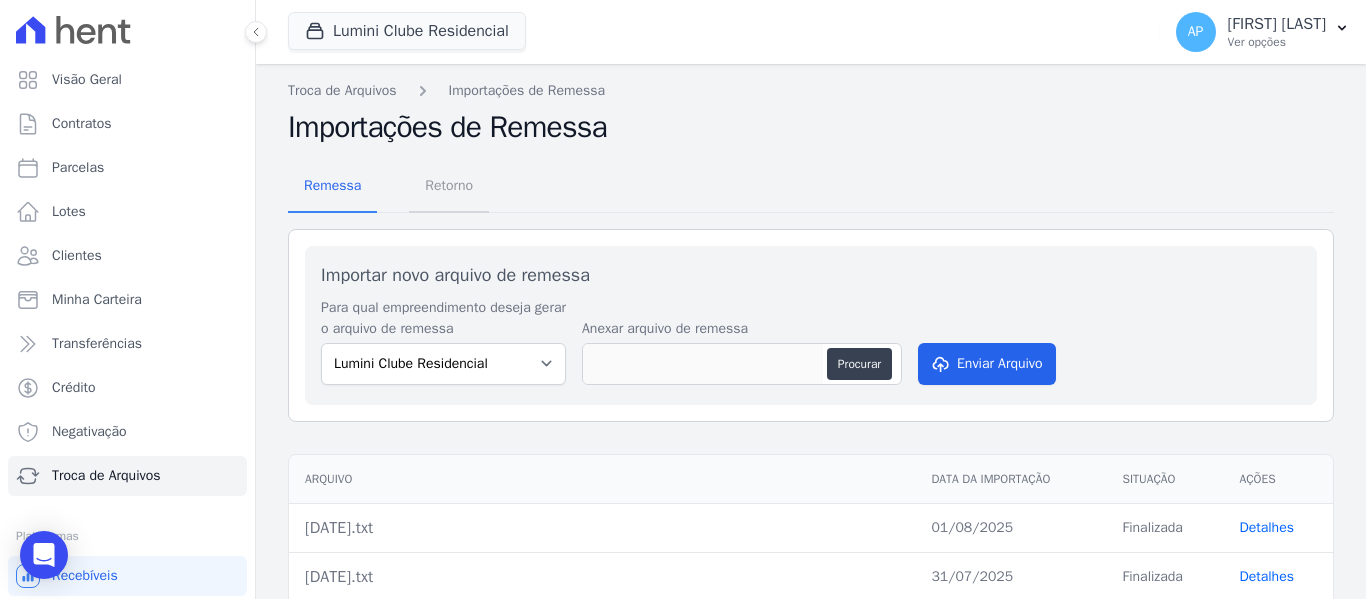 click on "Retorno" at bounding box center (449, 185) 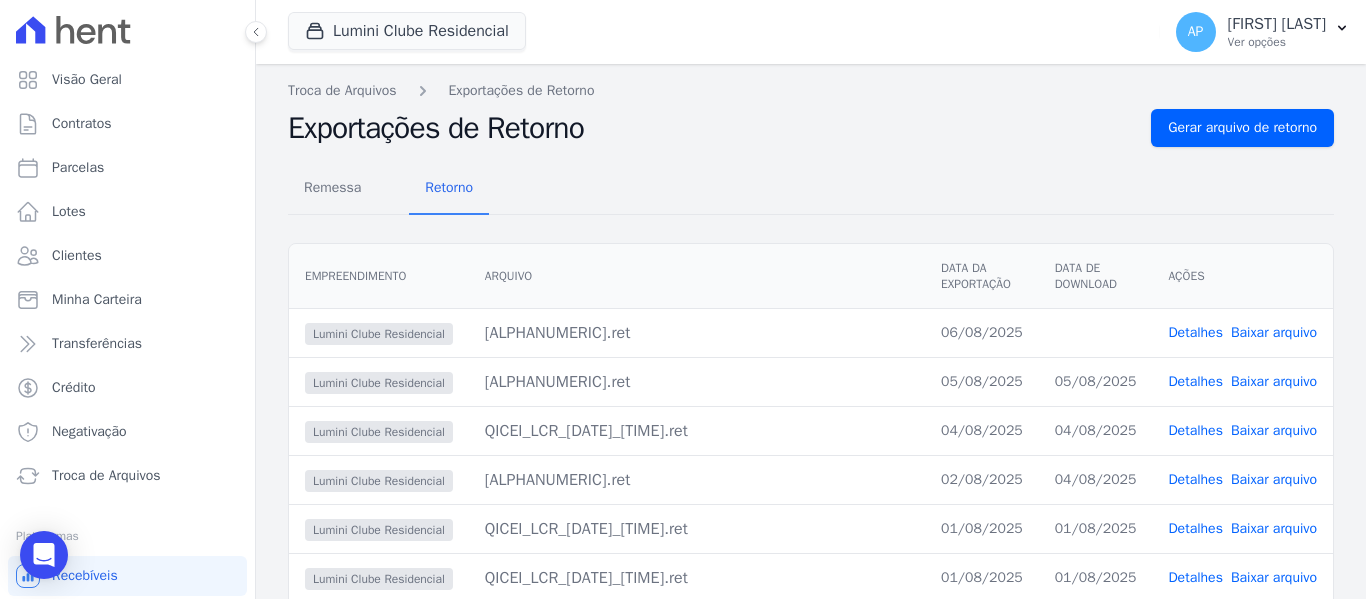 click on "Baixar arquivo" at bounding box center (1274, 332) 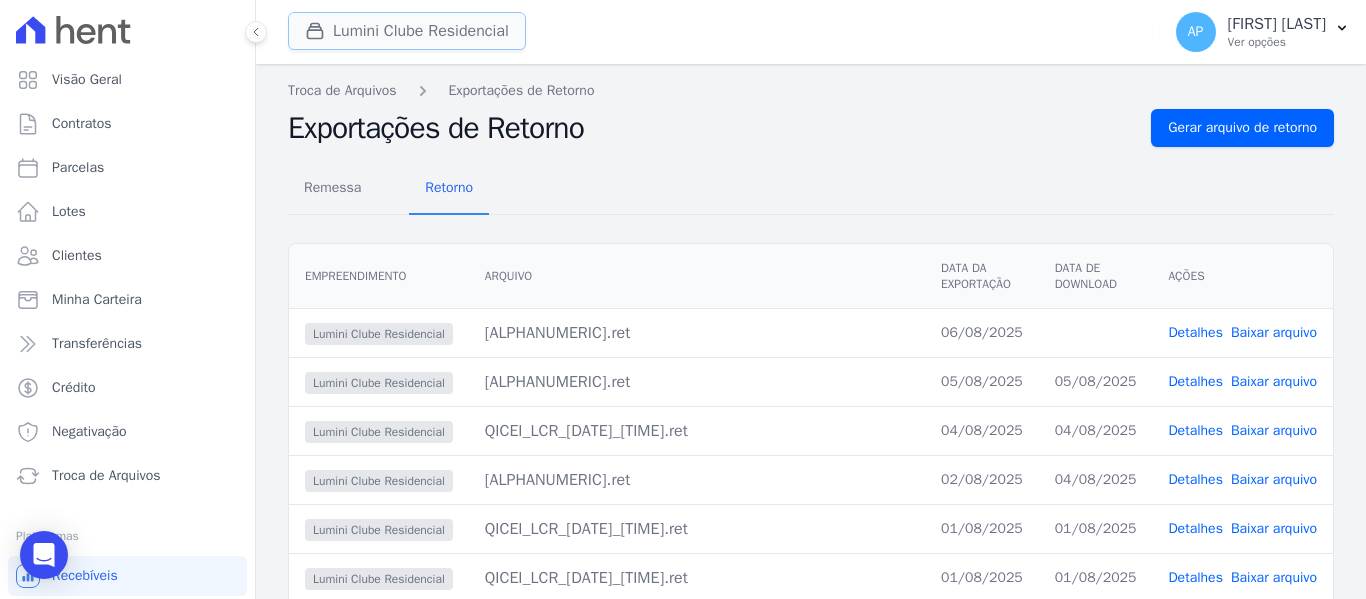 click on "Lumini Clube Residencial" at bounding box center (407, 31) 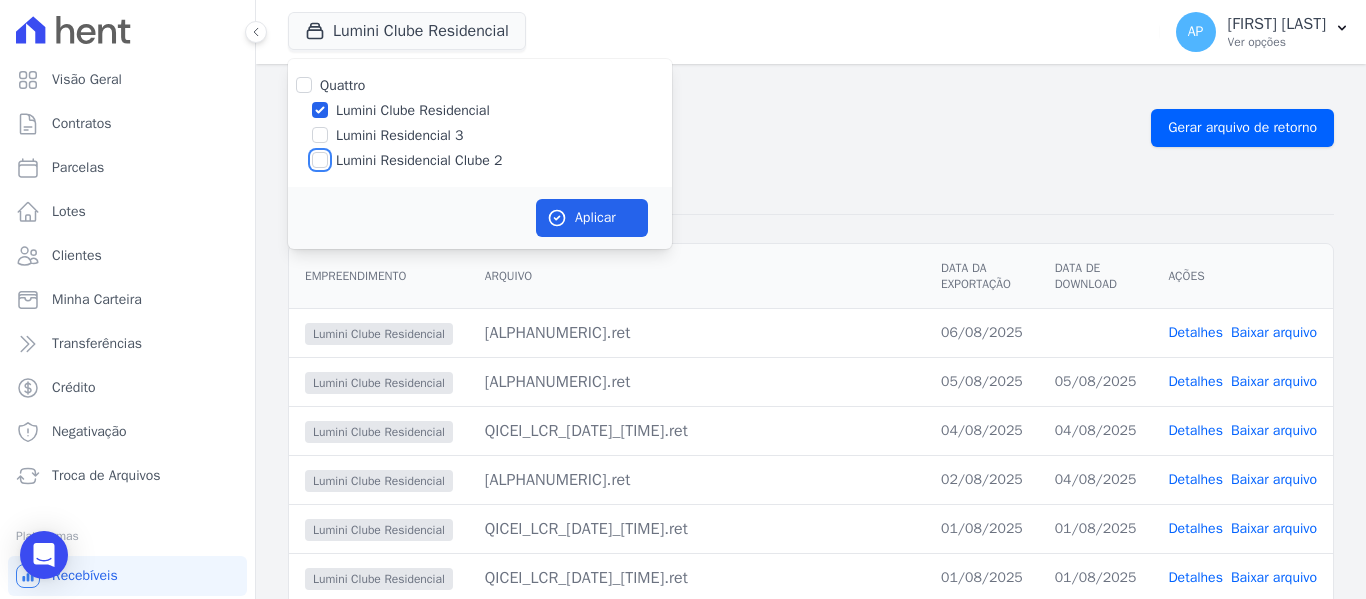 click at bounding box center (320, 160) 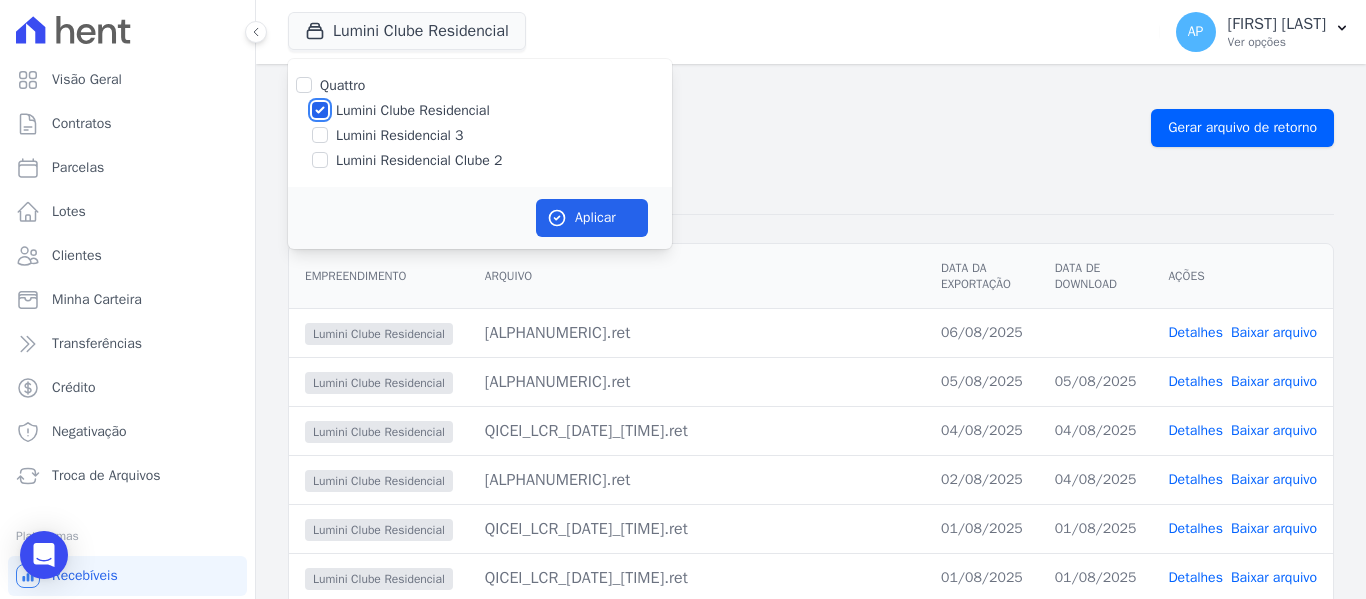 click on "Lumini Clube Residencial" at bounding box center [320, 110] 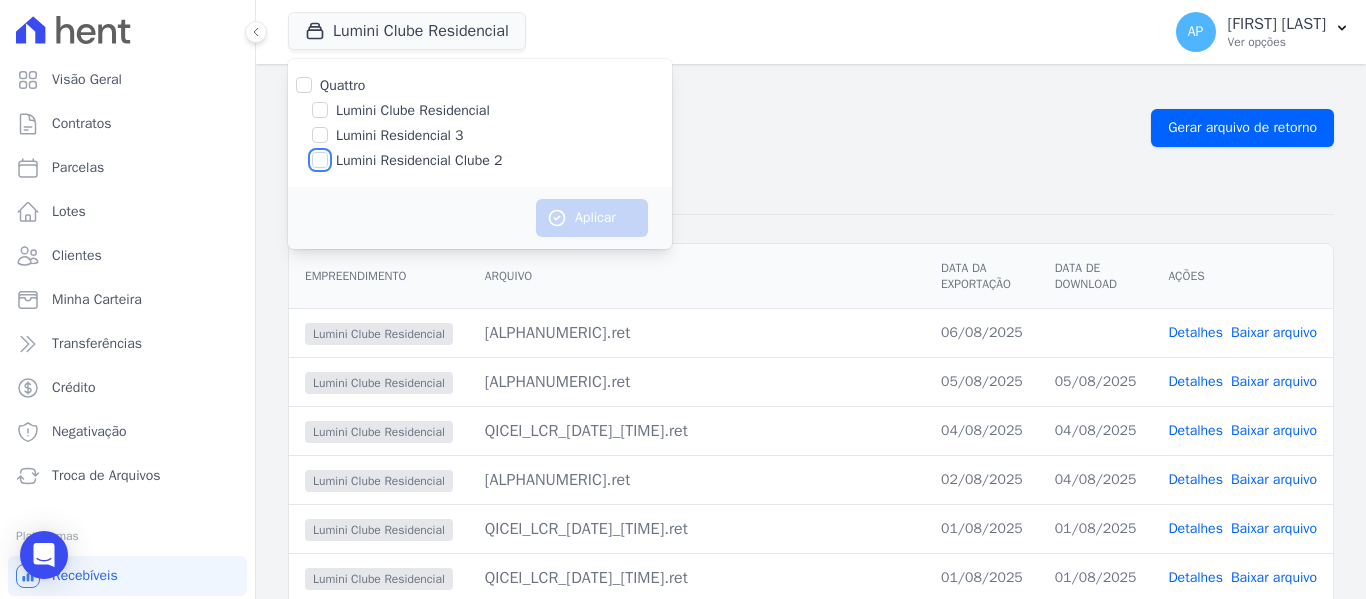 click on "Lumini Residencial Clube 2" at bounding box center [320, 160] 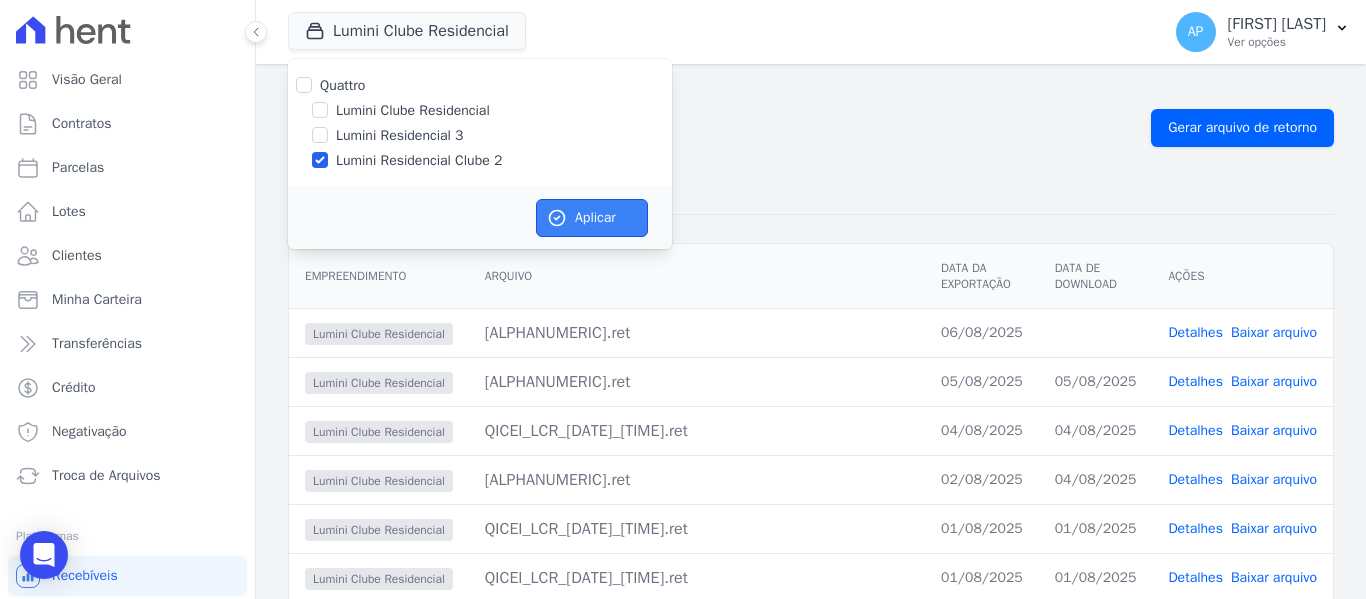 click on "Aplicar" at bounding box center (592, 218) 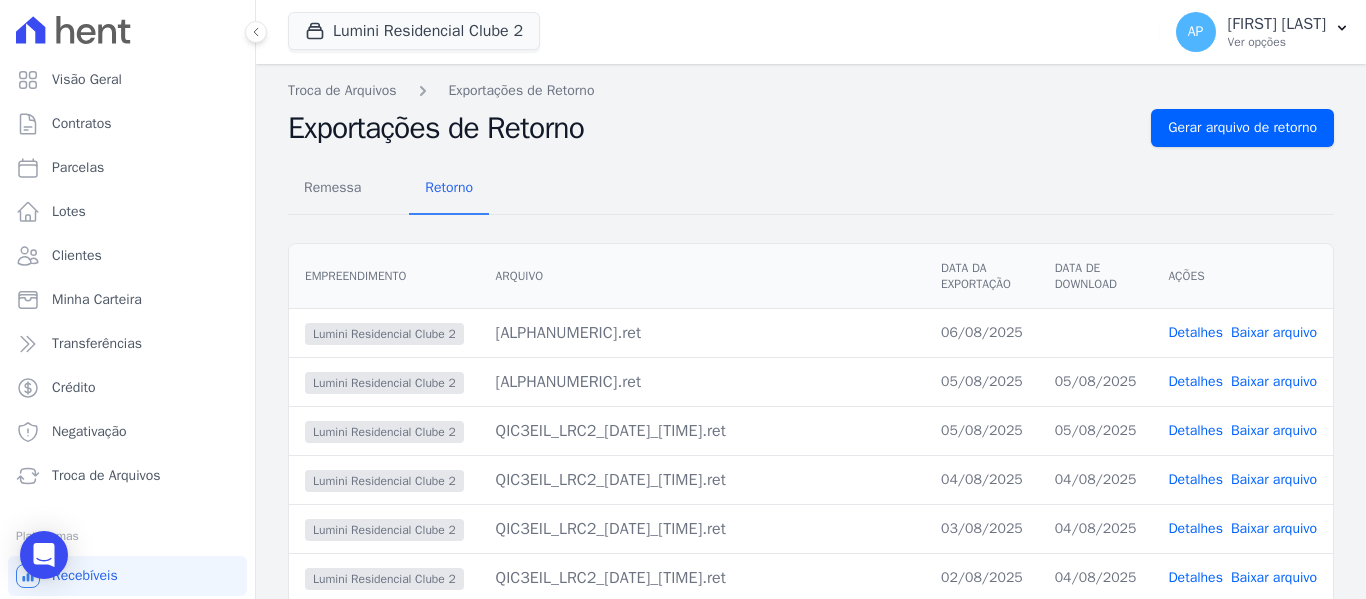 click on "Baixar arquivo" at bounding box center (1274, 332) 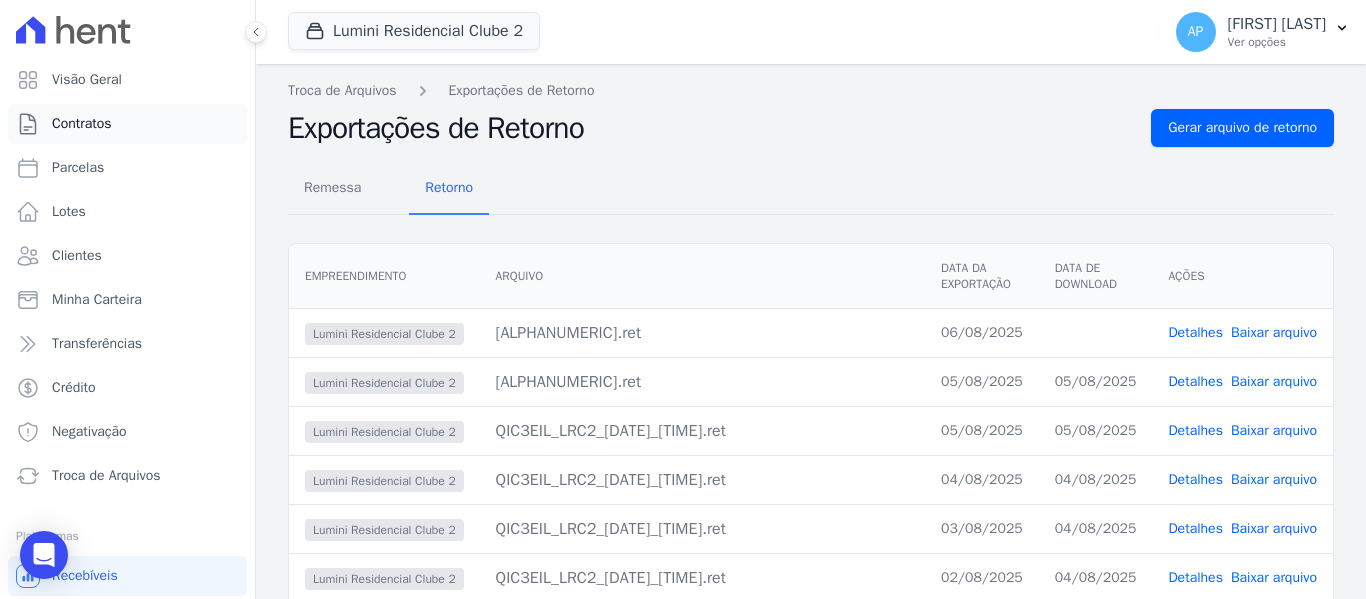 click on "Contratos" at bounding box center [127, 124] 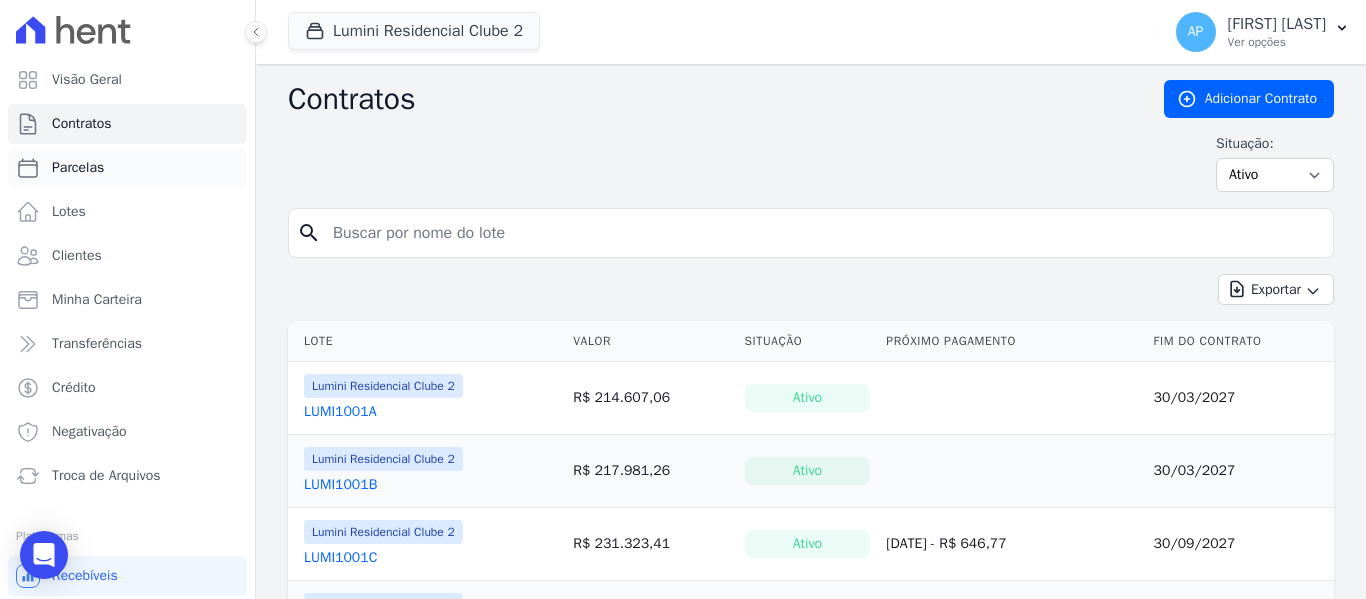 click on "Parcelas" at bounding box center [127, 168] 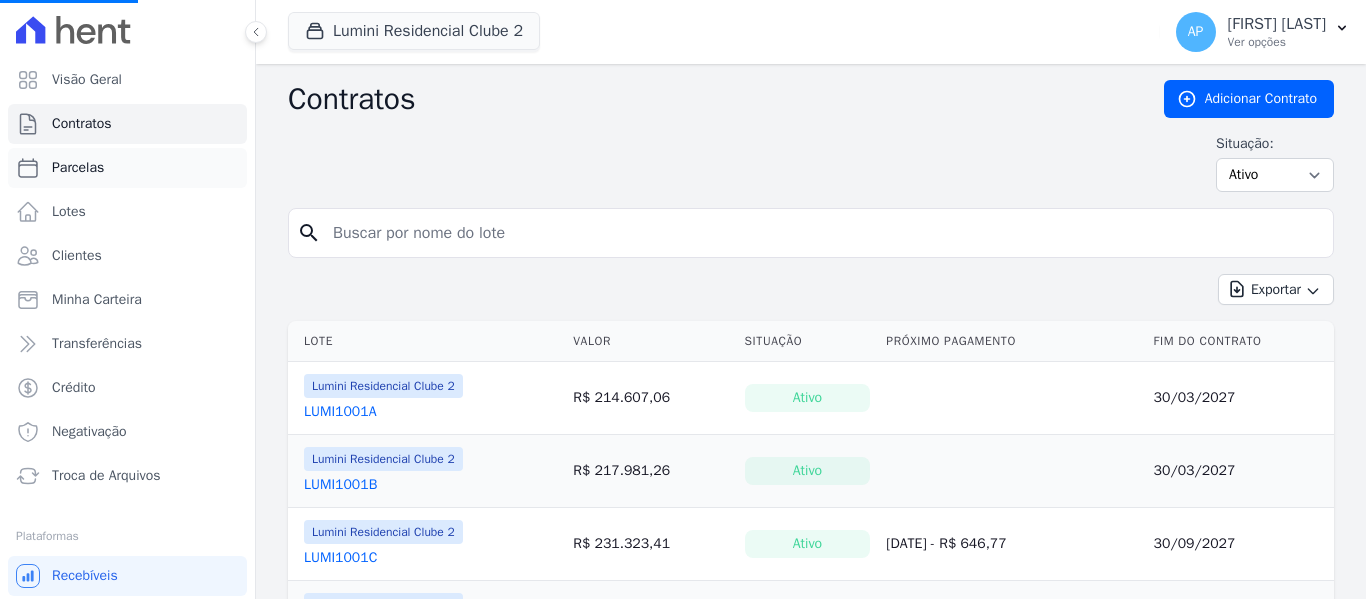 select 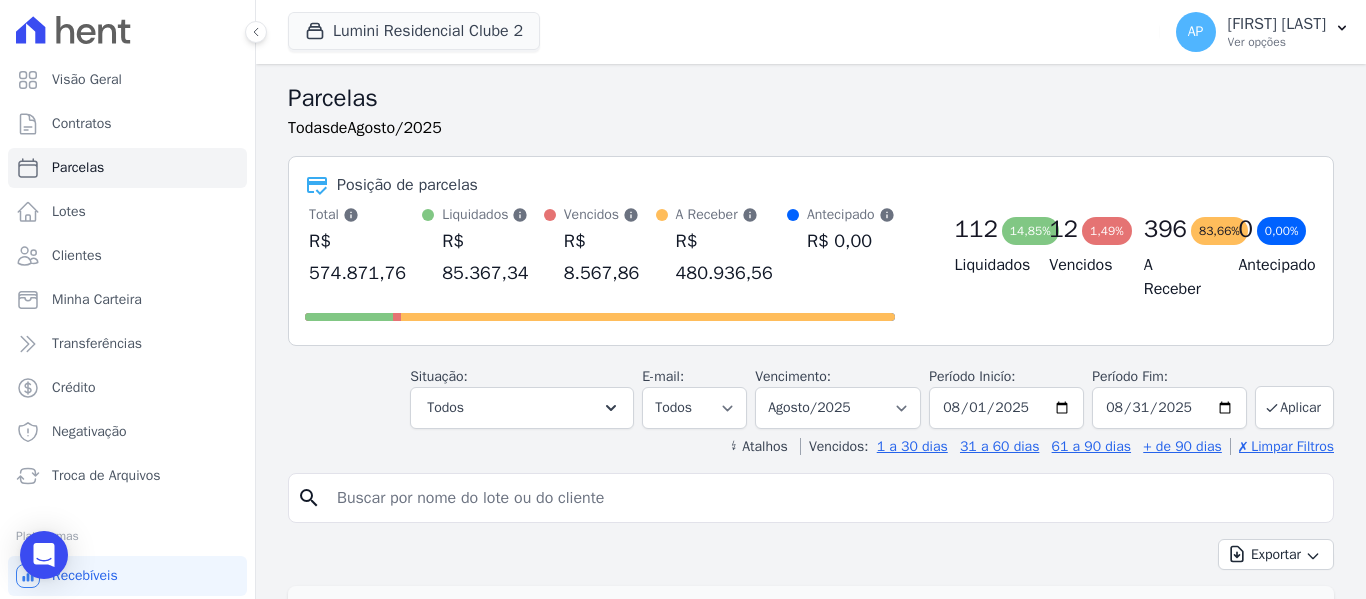 click at bounding box center (825, 498) 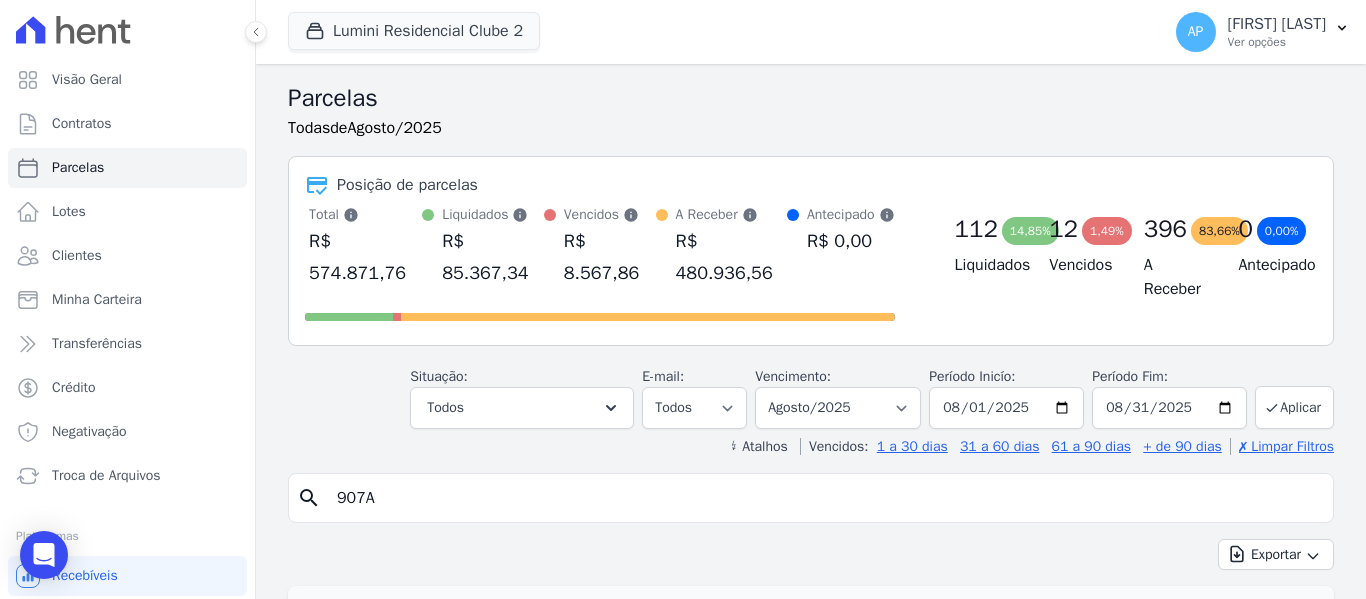 type on "907A" 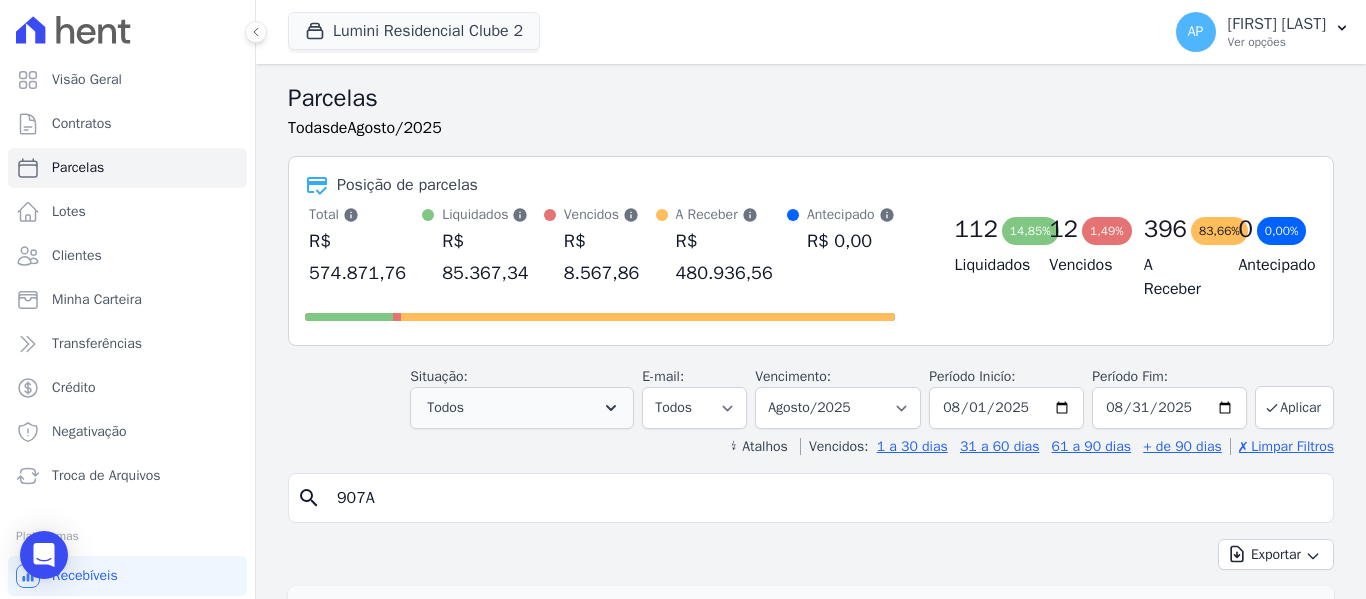 select 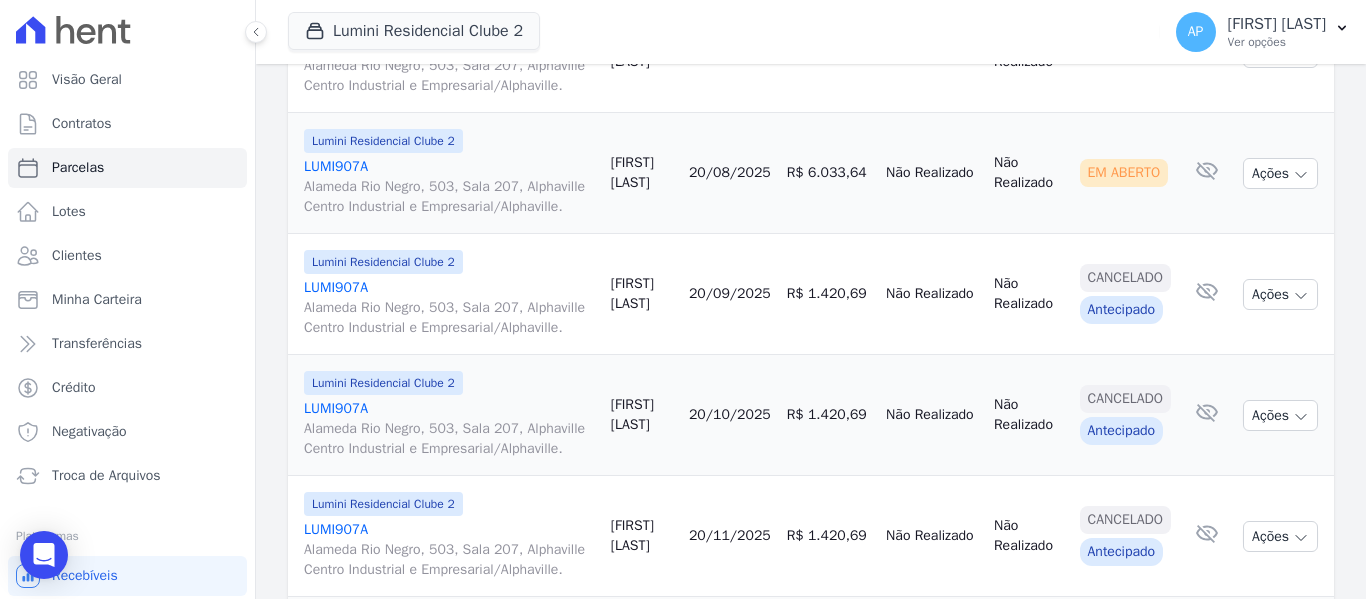 scroll, scrollTop: 700, scrollLeft: 0, axis: vertical 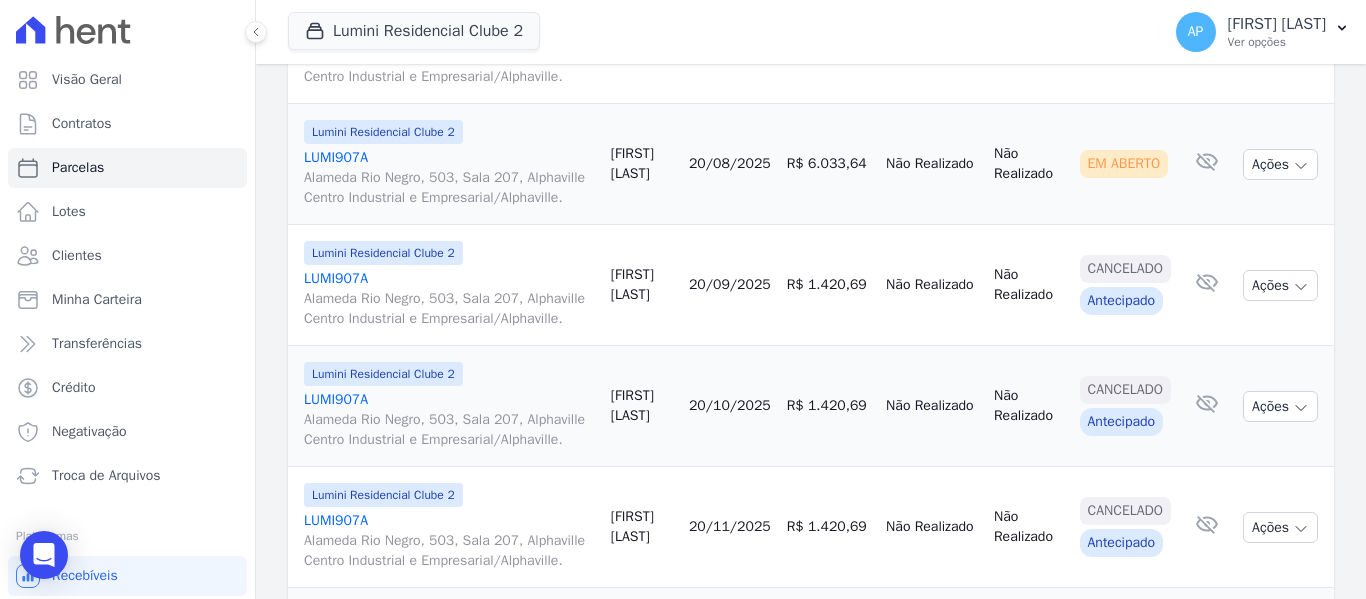 click on "LUMI907A
Alameda Rio Negro, 503, Sala 207, Alphaville Centro Industrial e Empresarial/Alphaville." at bounding box center [449, 299] 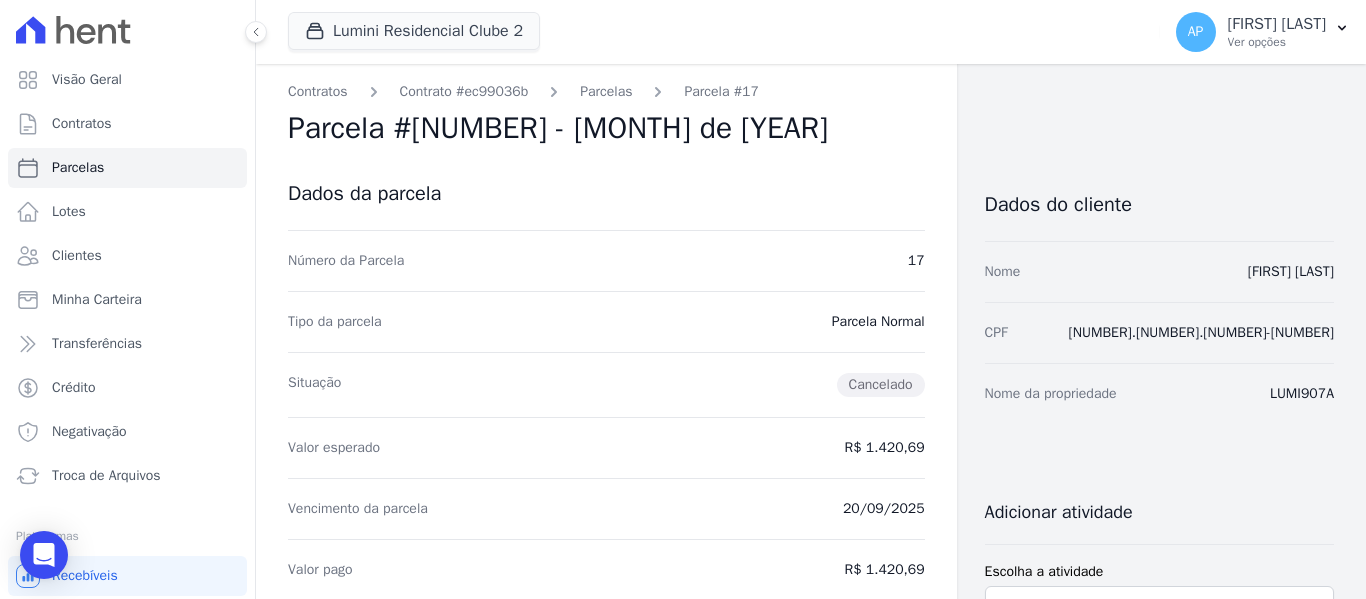 scroll, scrollTop: 0, scrollLeft: 0, axis: both 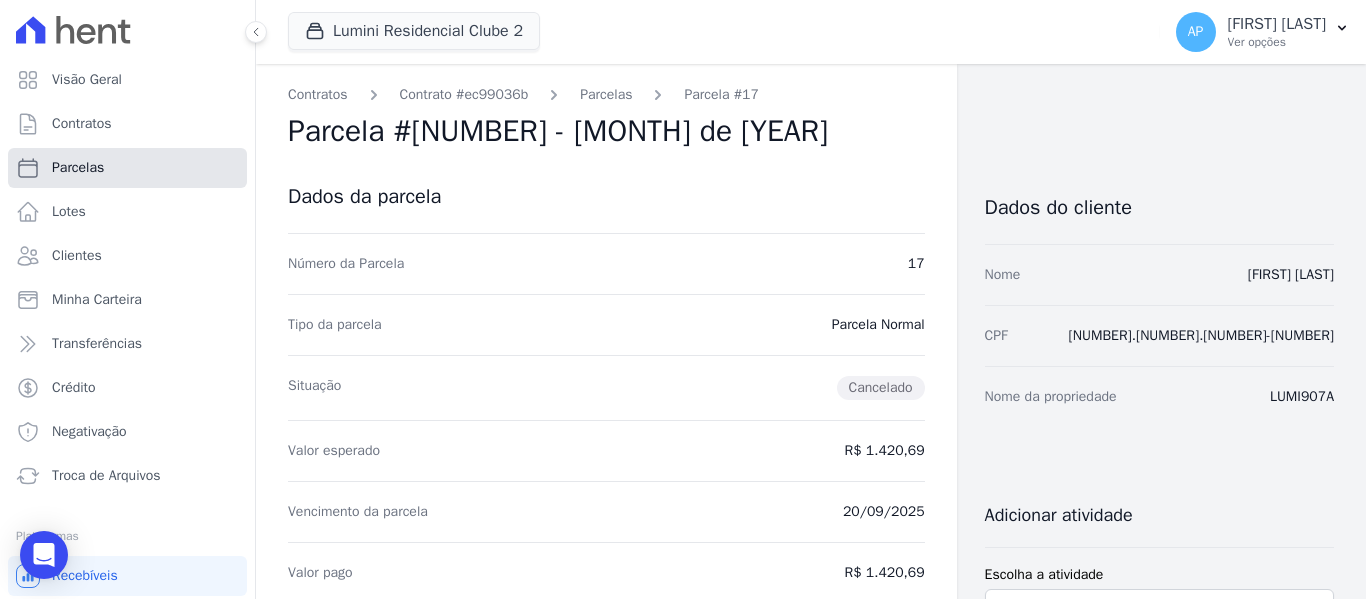 click on "Parcelas" at bounding box center [127, 168] 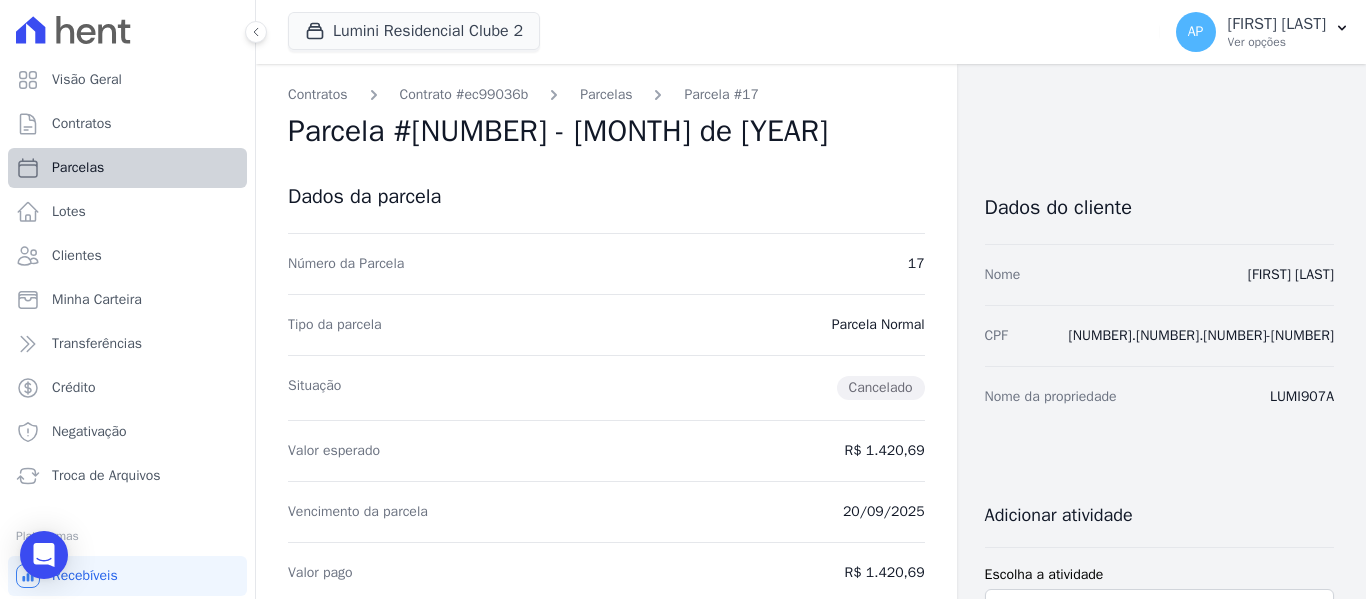 select 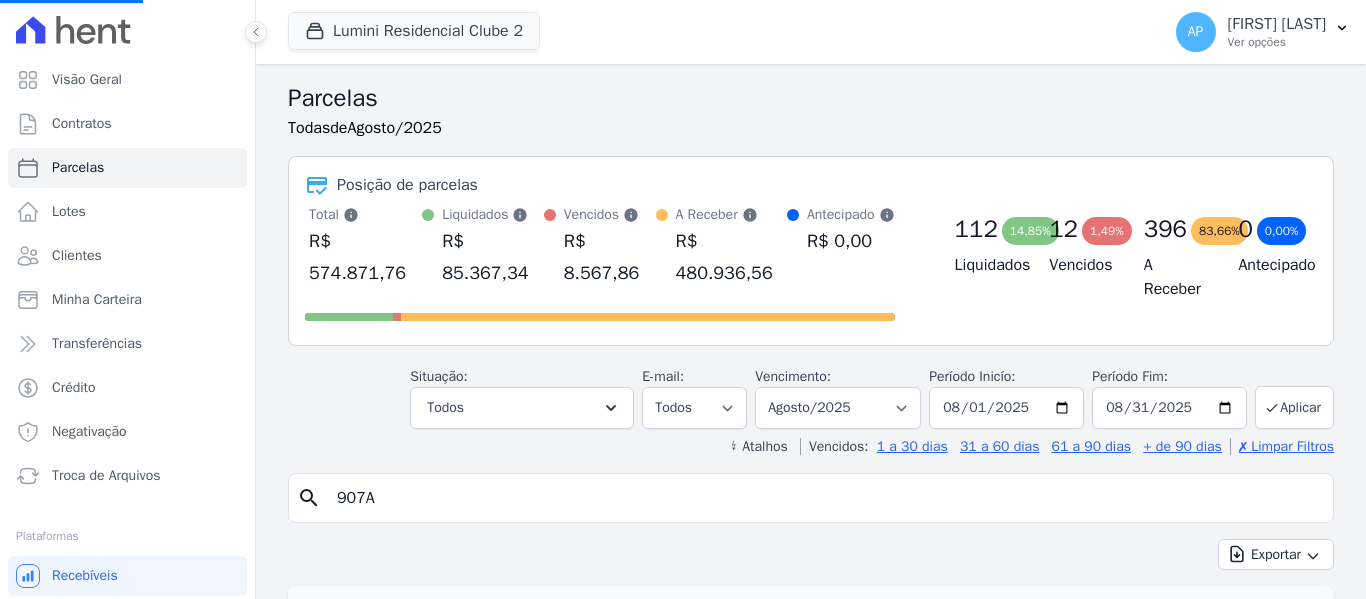 select 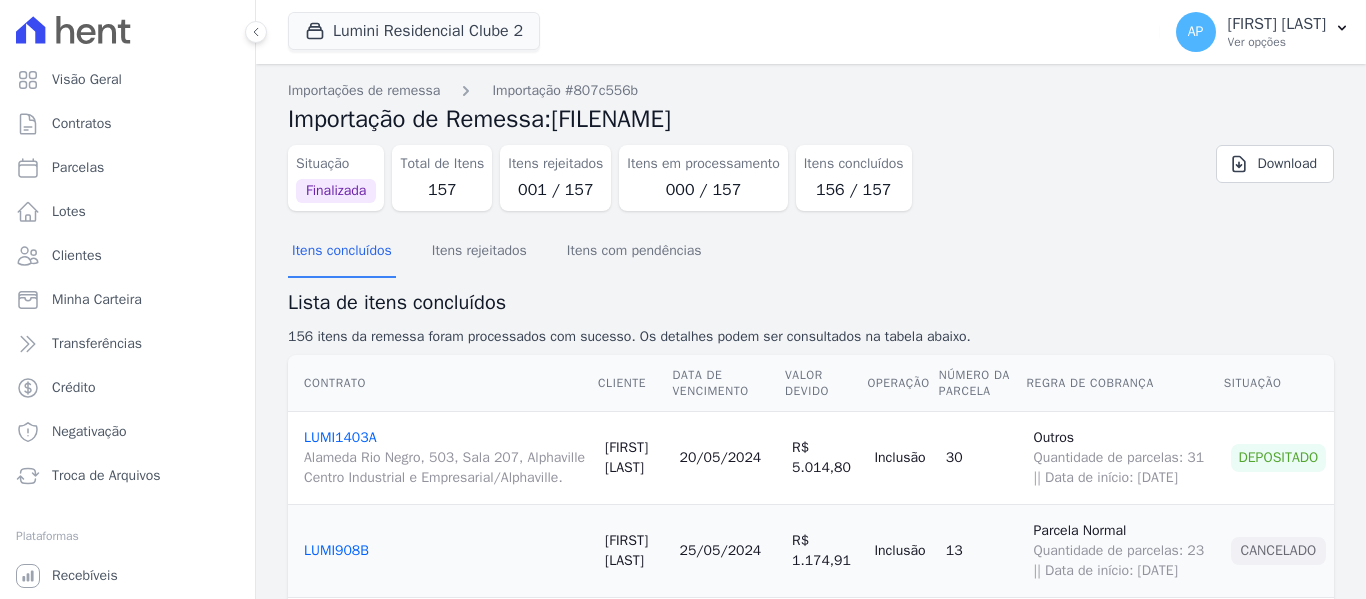 scroll, scrollTop: 0, scrollLeft: 0, axis: both 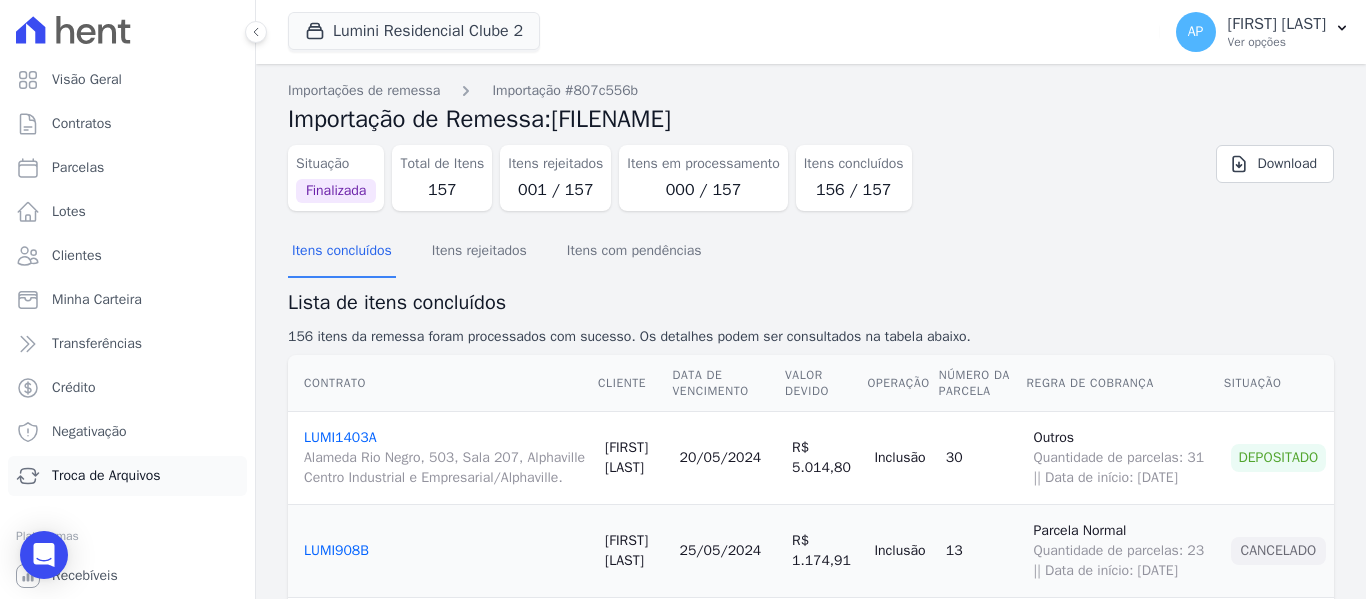 click on "Troca de Arquivos" at bounding box center [106, 476] 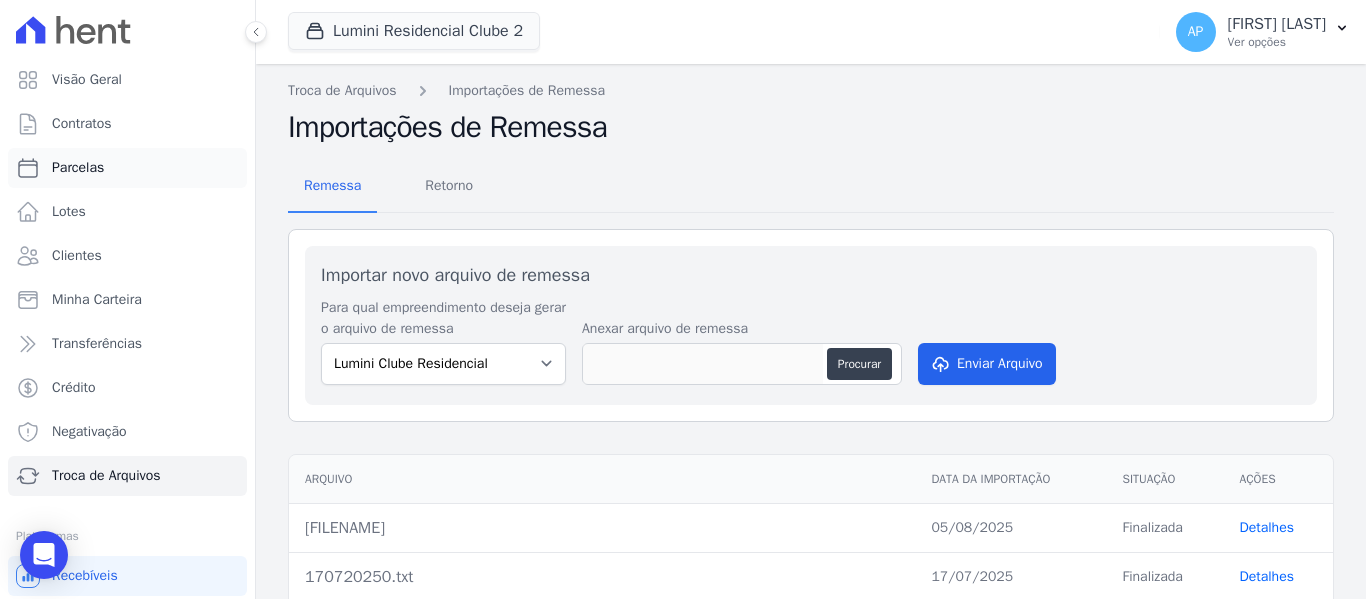 click on "Parcelas" at bounding box center (127, 168) 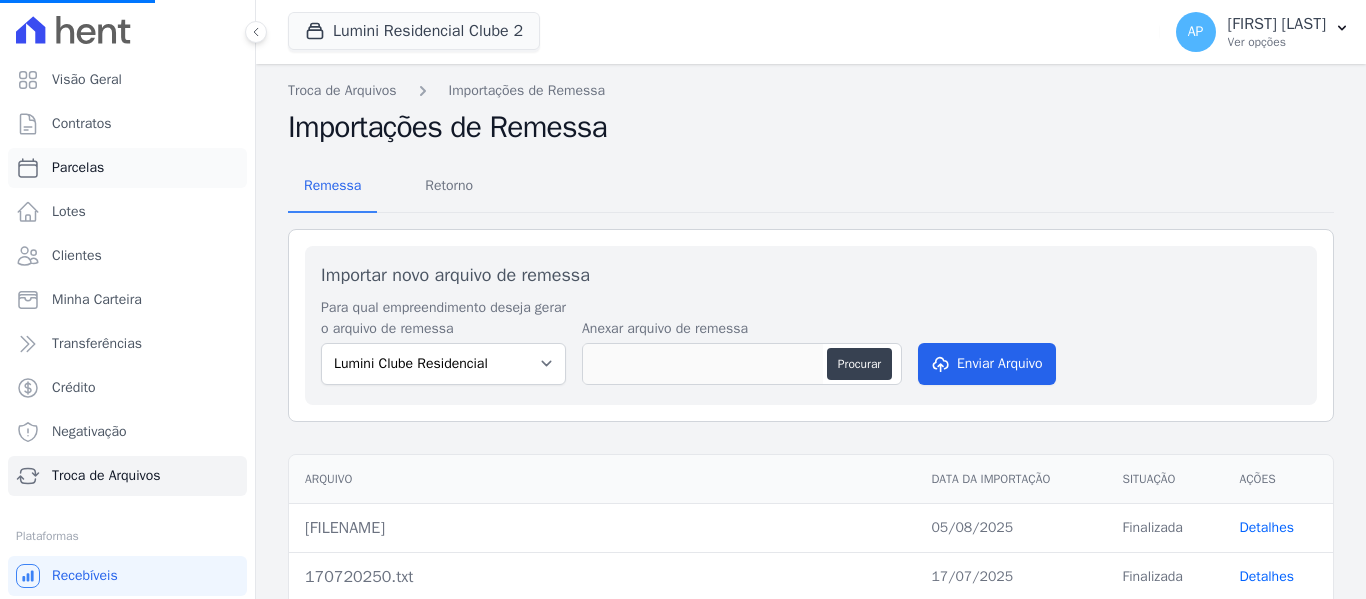 select 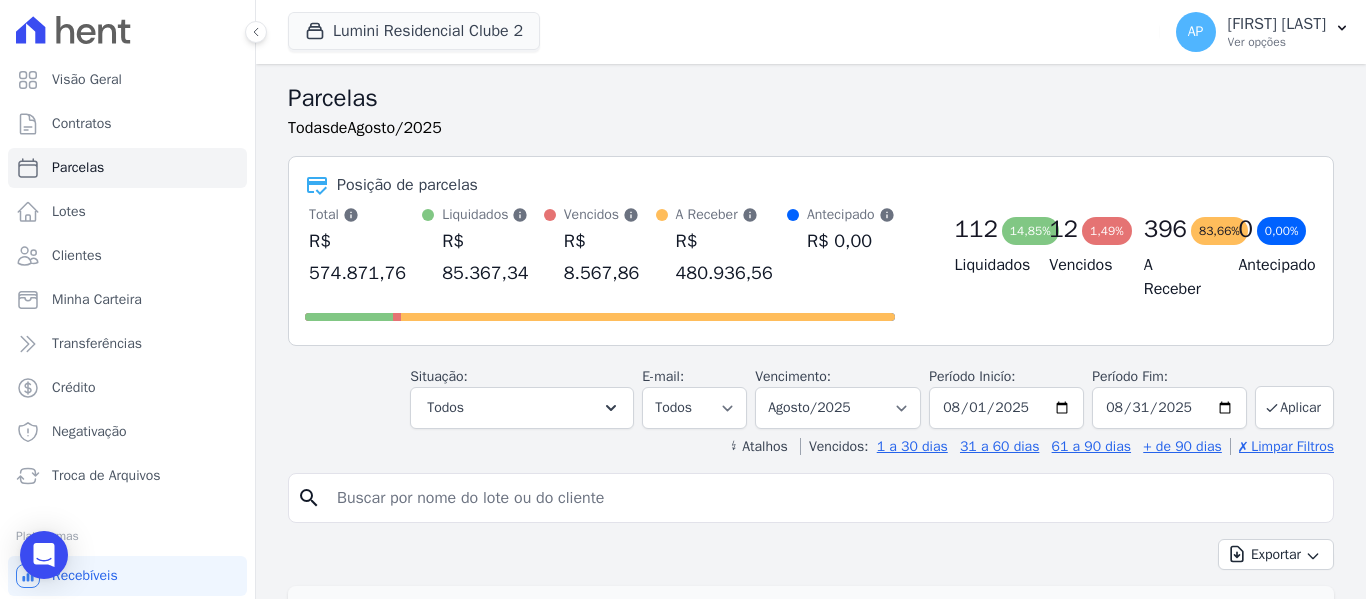 click at bounding box center (825, 498) 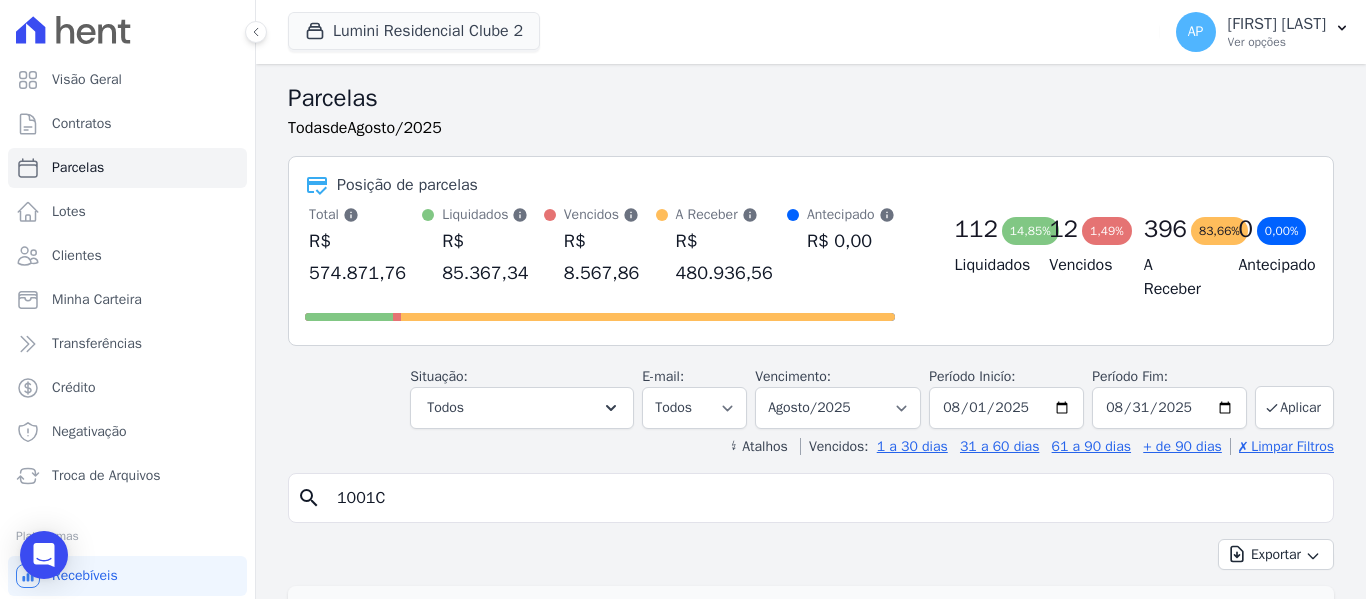 type on "1001C" 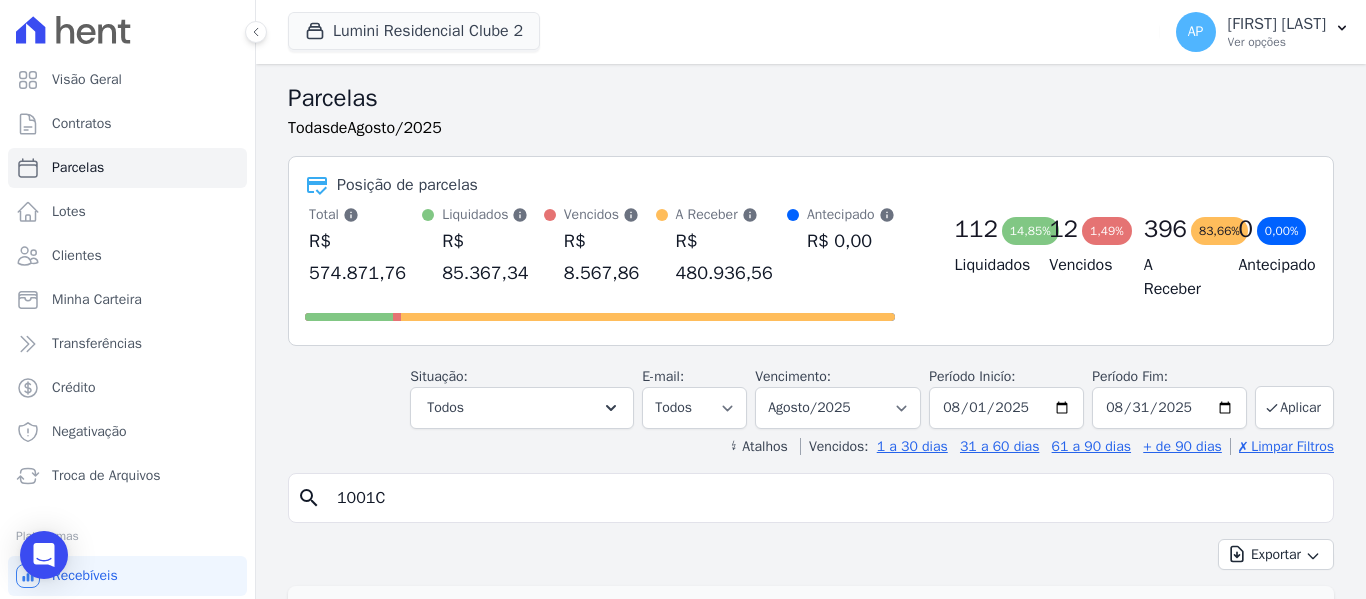 select 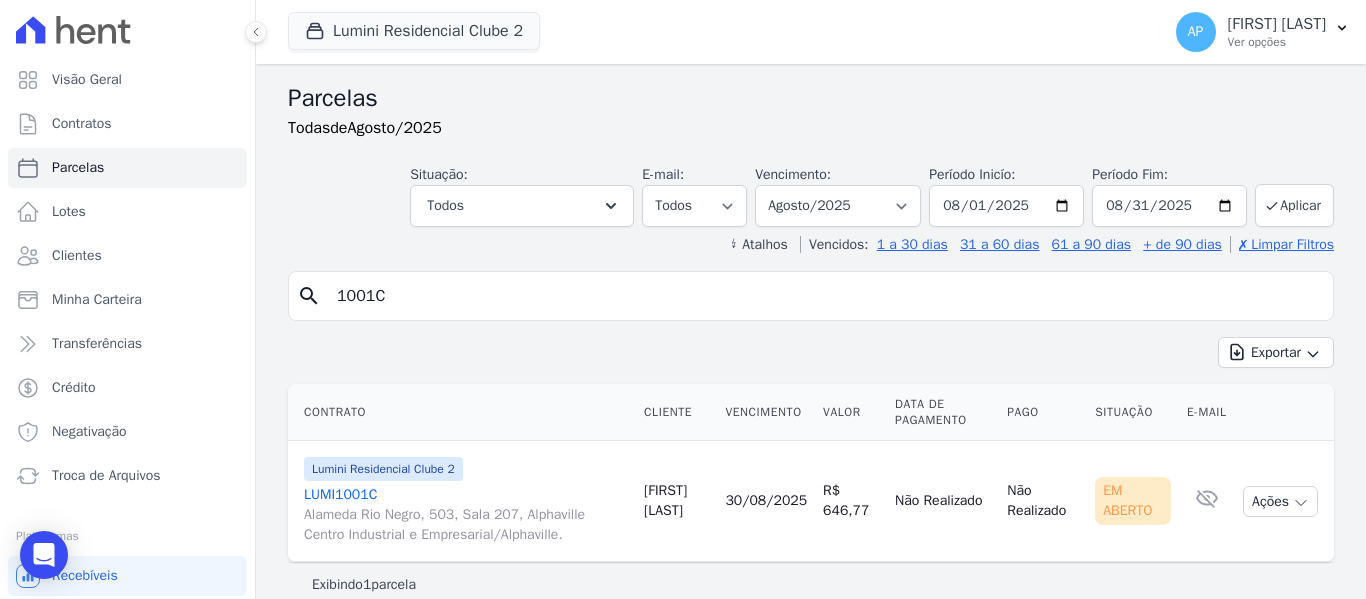 scroll, scrollTop: 24, scrollLeft: 0, axis: vertical 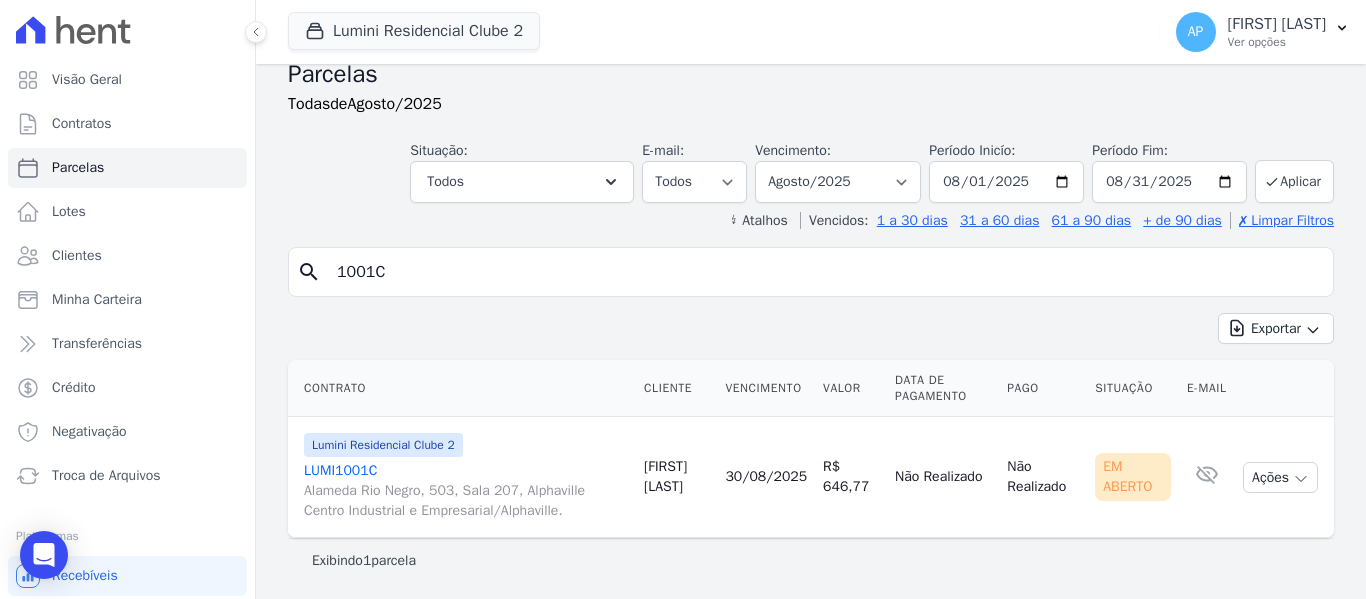 click on "LUMI1001C
Alameda Rio Negro, 503, Sala 207, [DISTRICT]/[DISTRICT]" at bounding box center [466, 491] 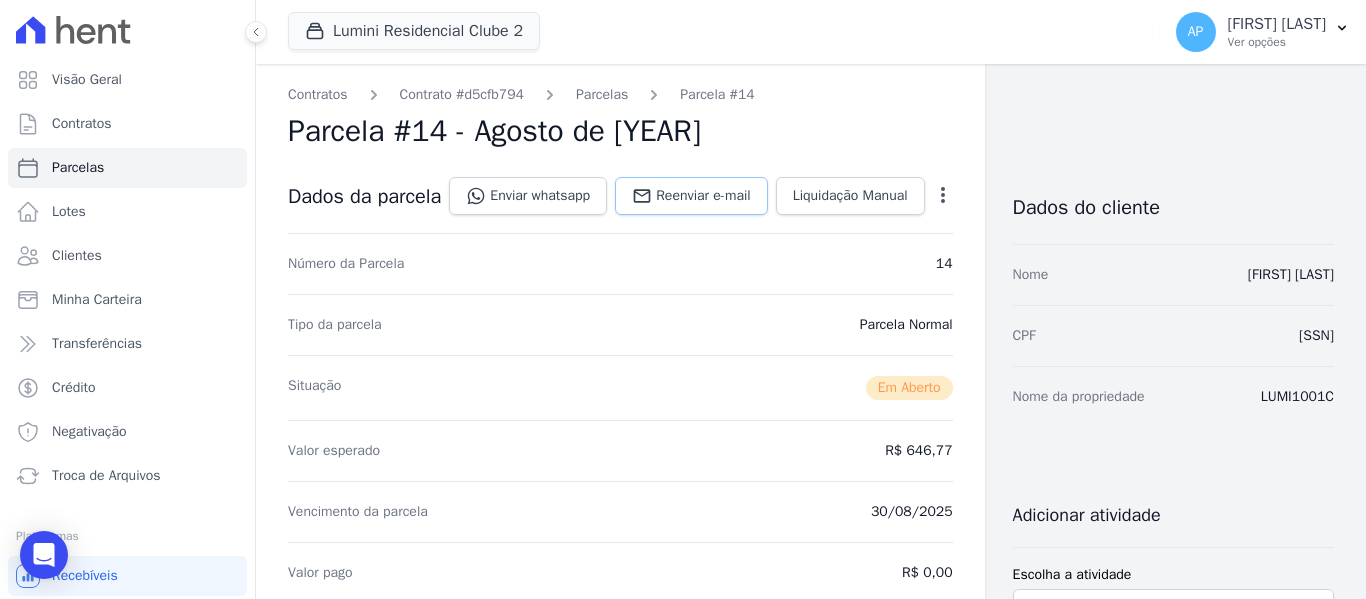 click on "Reenviar e-mail" at bounding box center [703, 196] 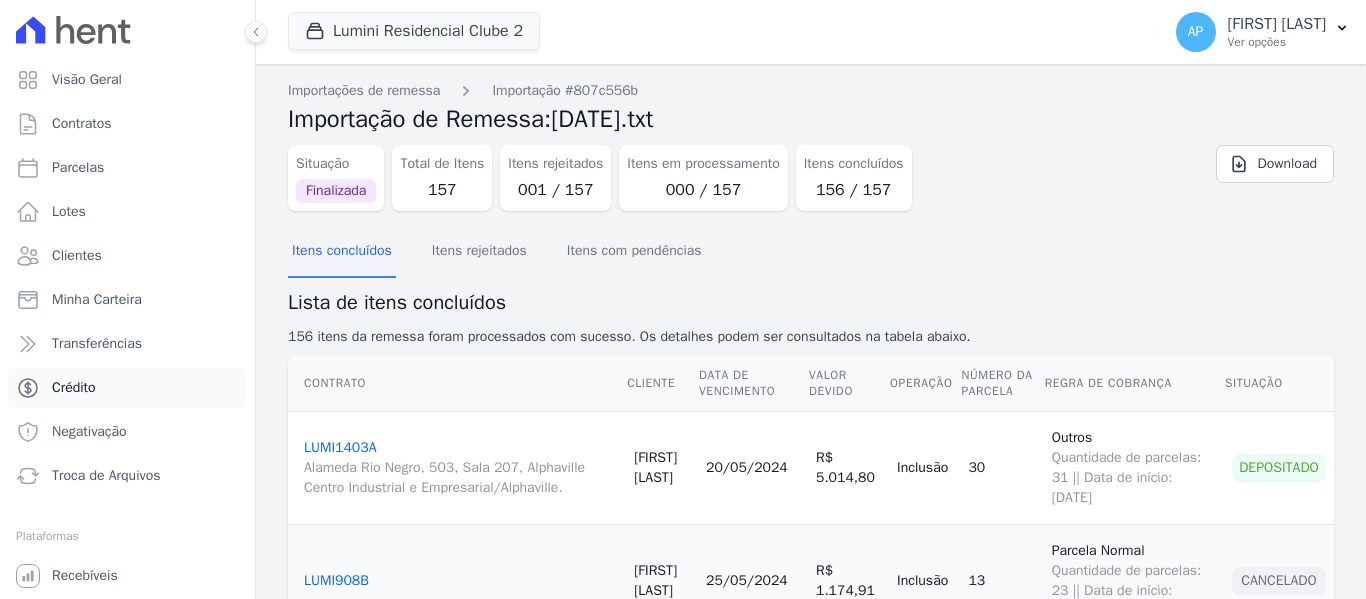 scroll, scrollTop: 0, scrollLeft: 0, axis: both 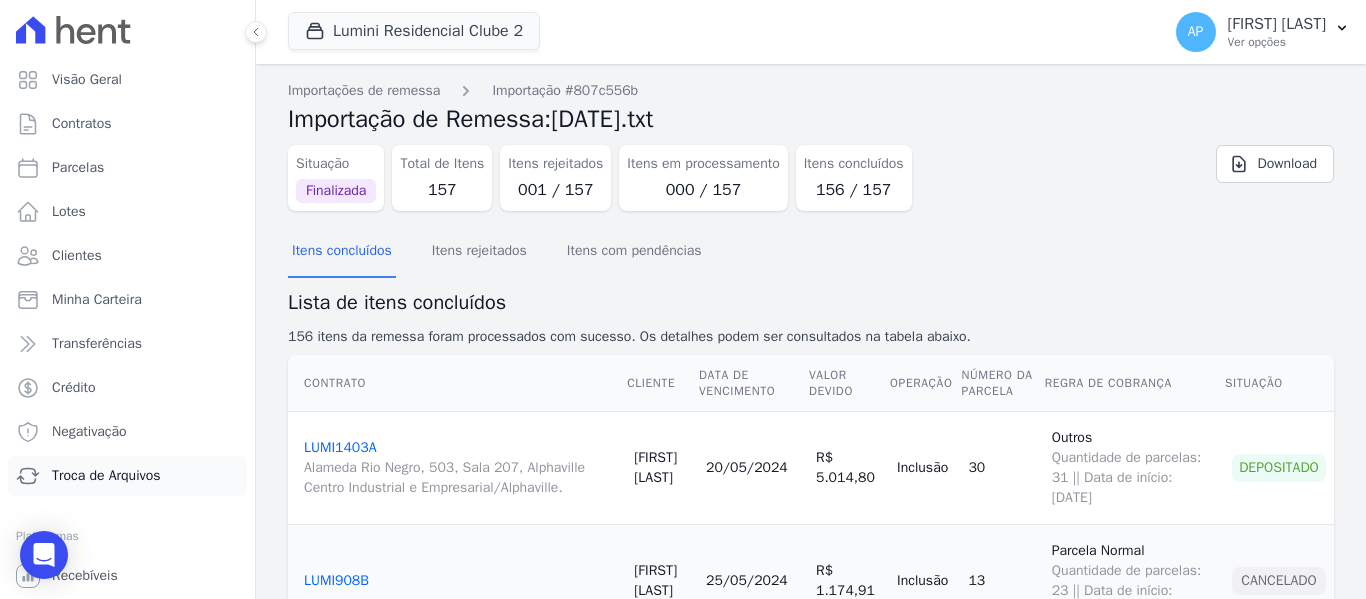 click on "Troca de Arquivos" at bounding box center (106, 476) 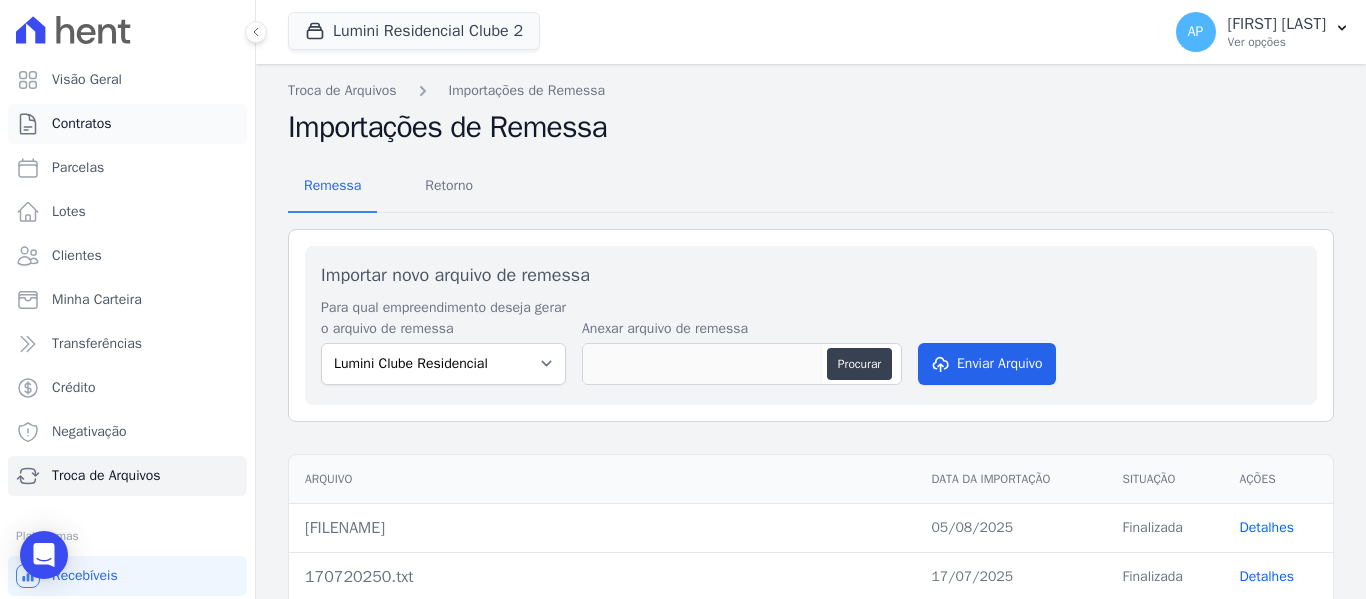 click on "Contratos" at bounding box center (82, 124) 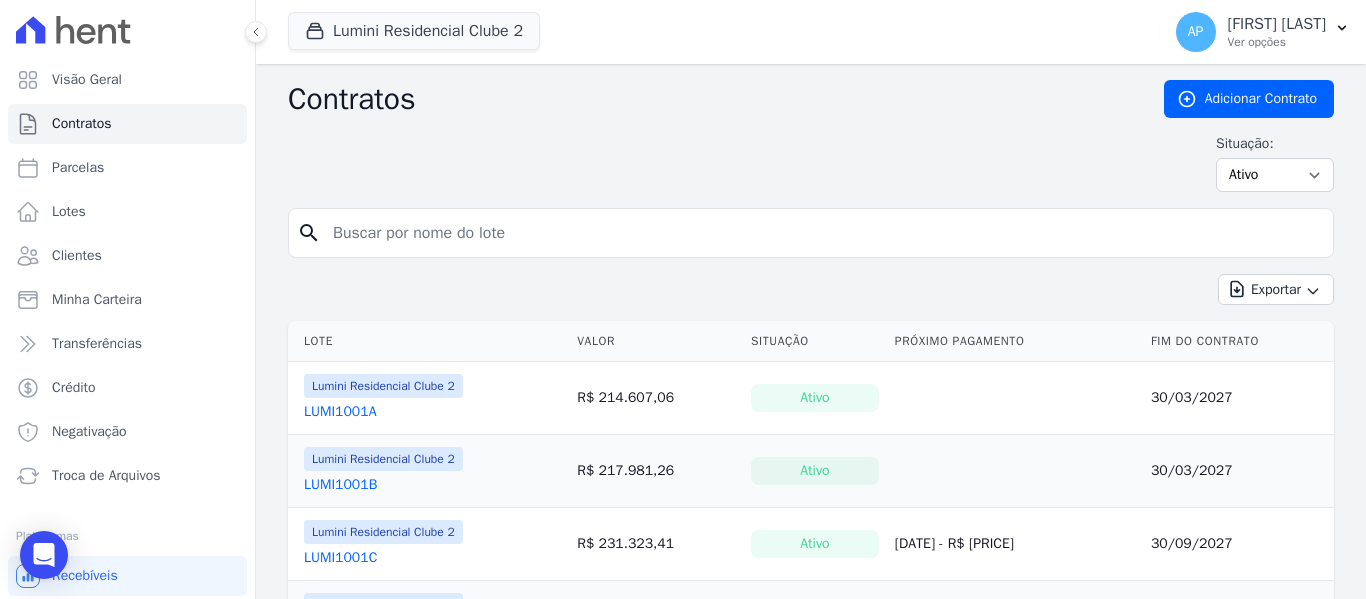click at bounding box center (823, 233) 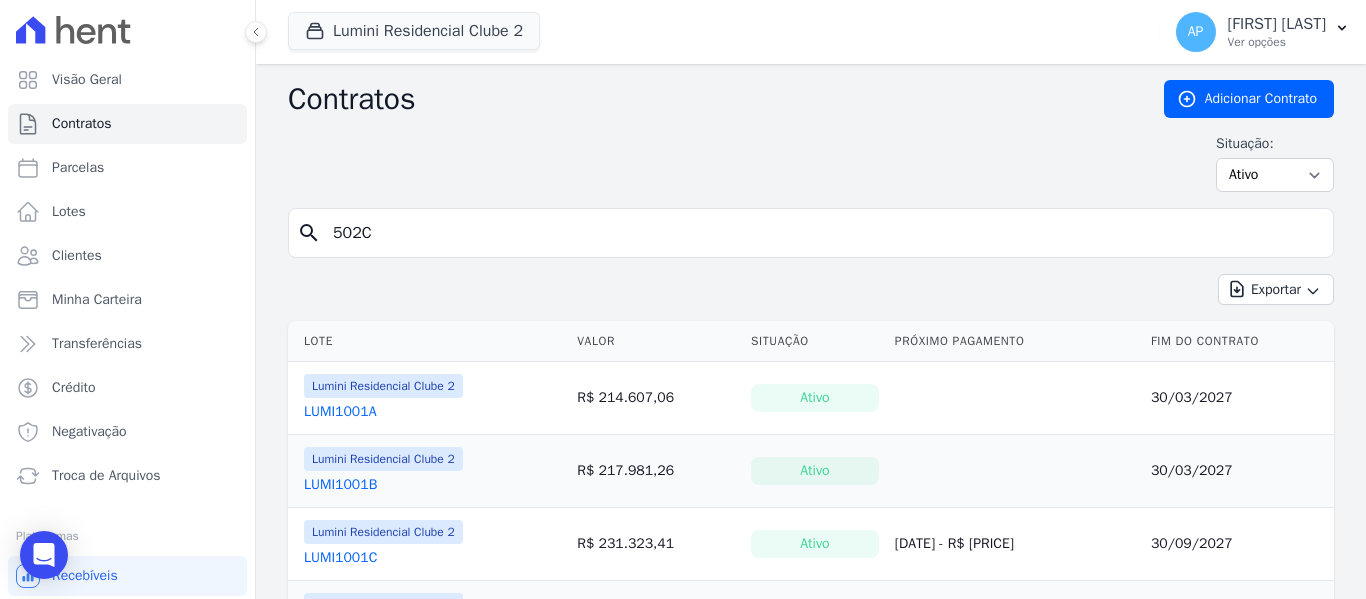 type on "502C" 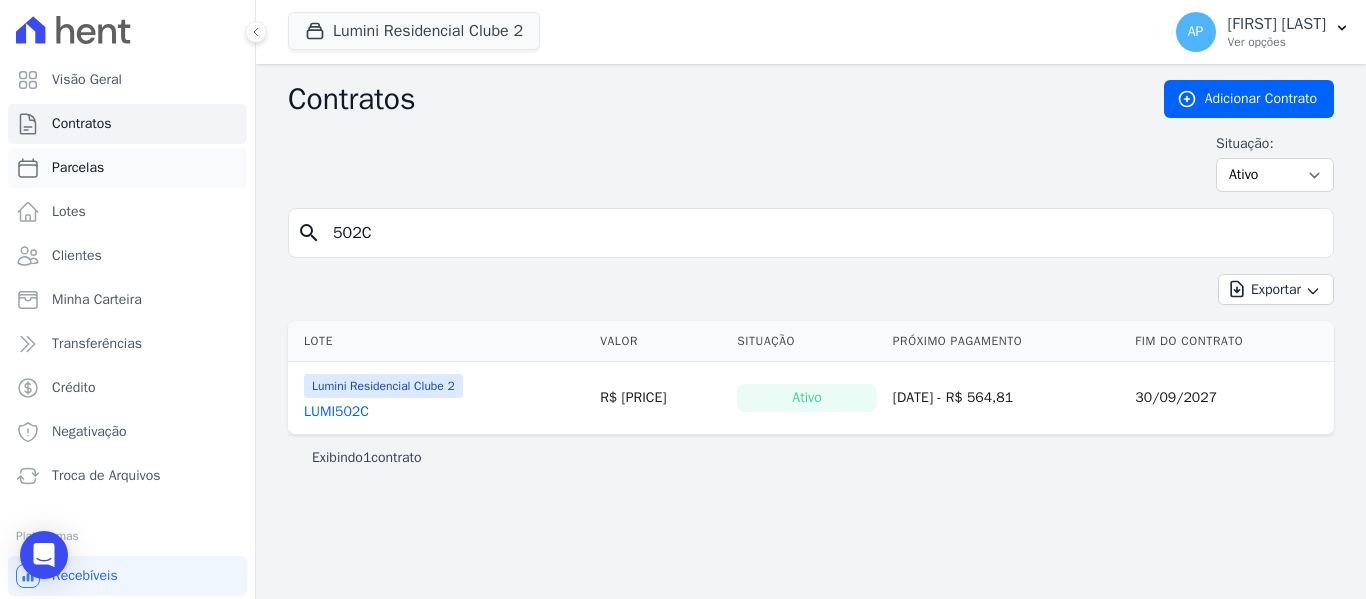 click on "Parcelas" at bounding box center (127, 168) 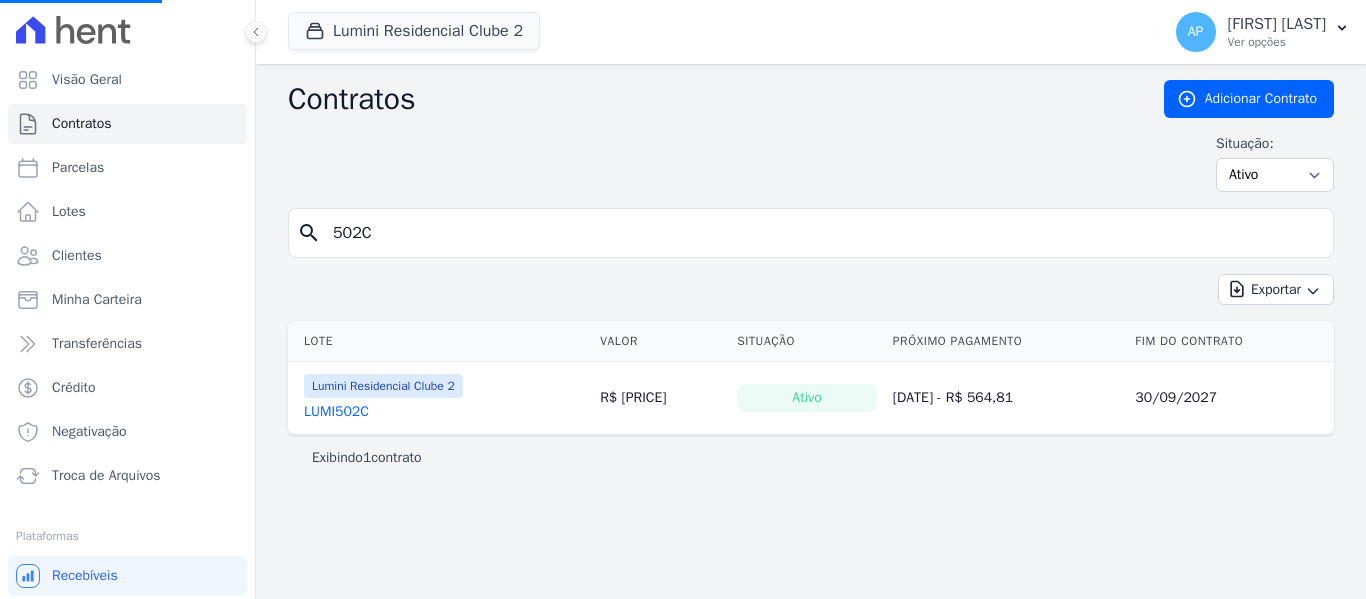 select 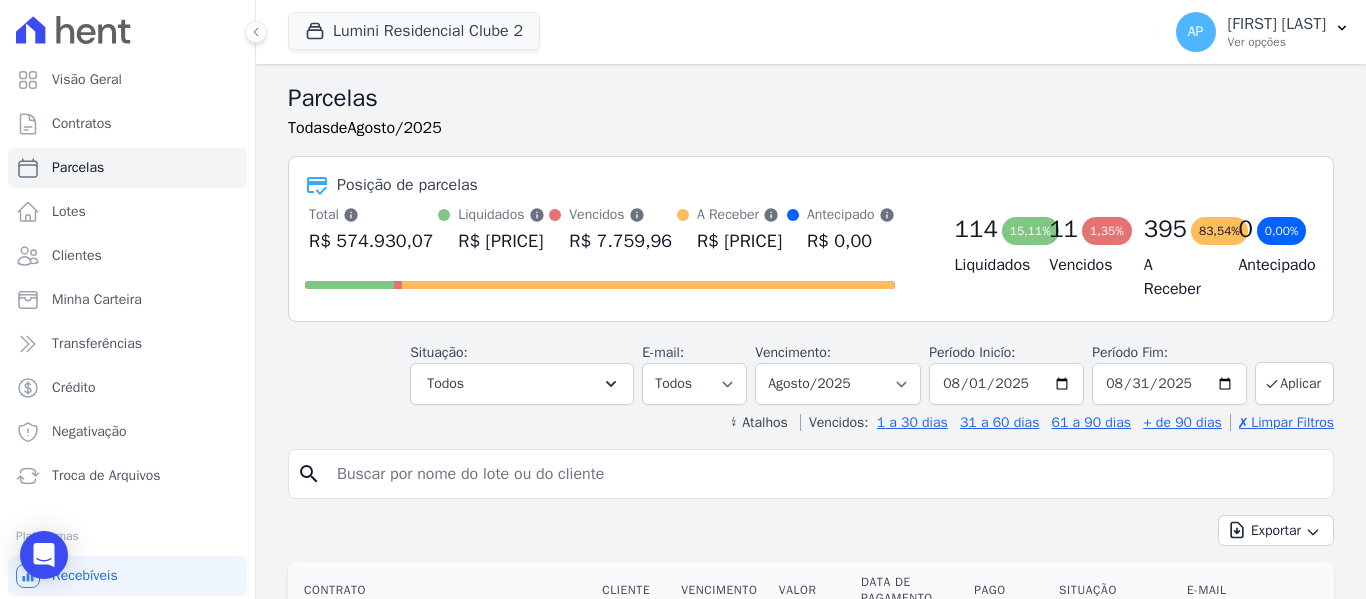 click at bounding box center [825, 474] 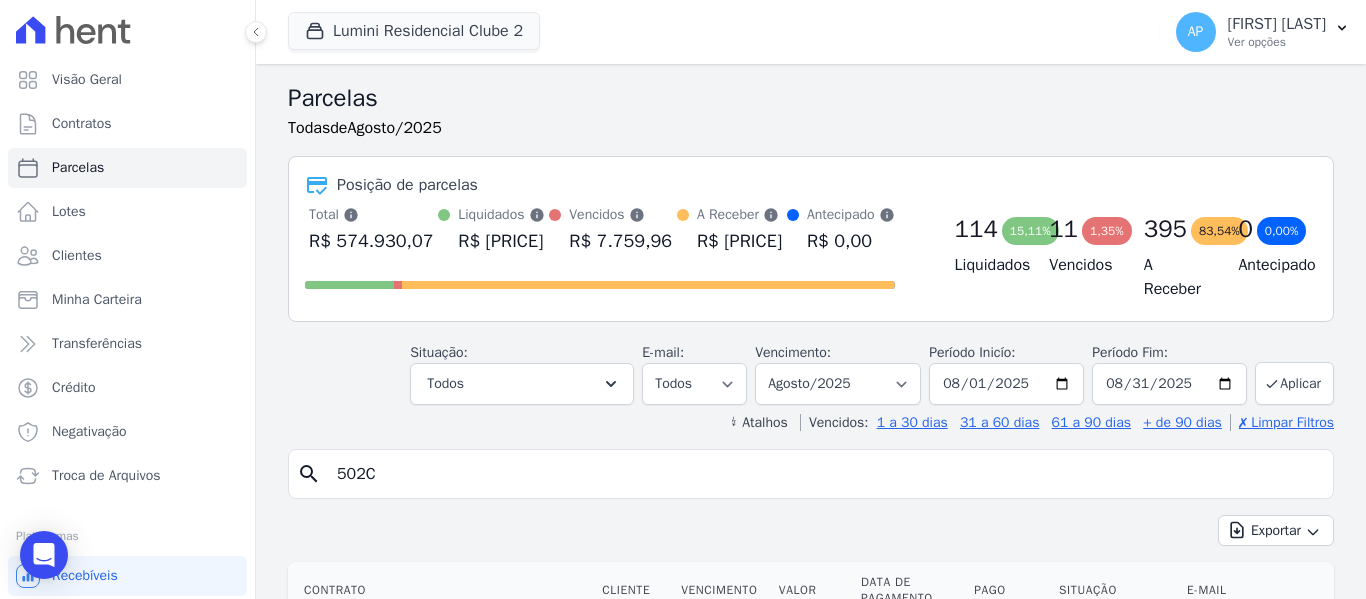 type on "502C" 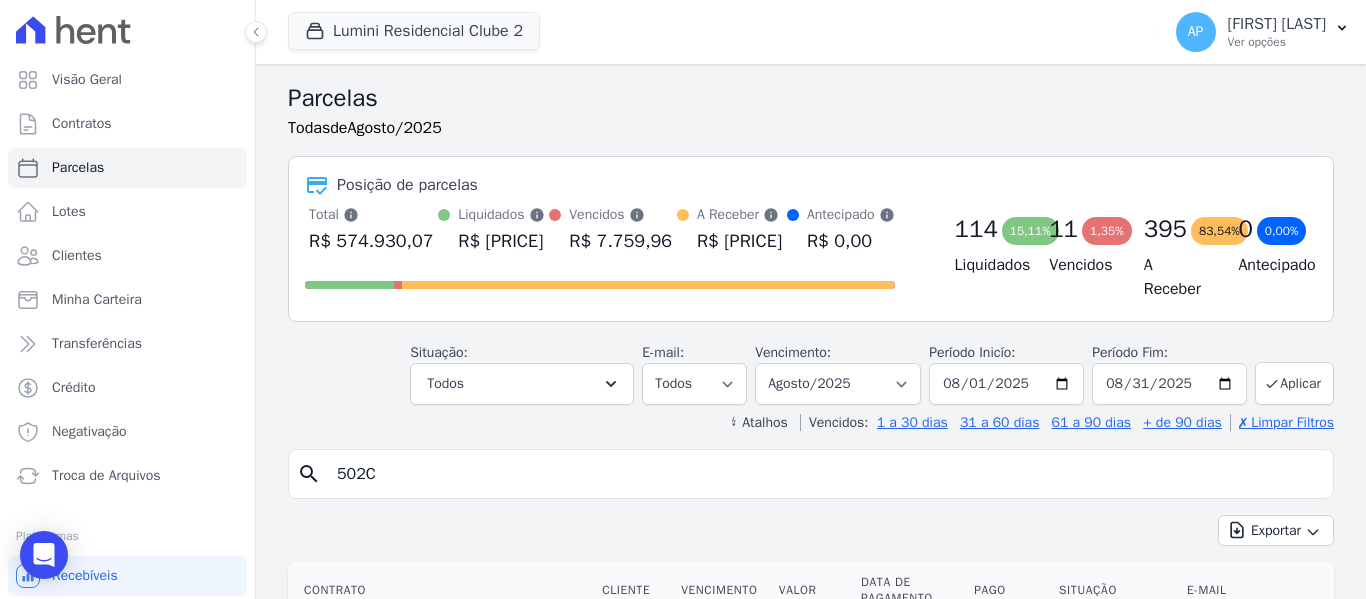 select 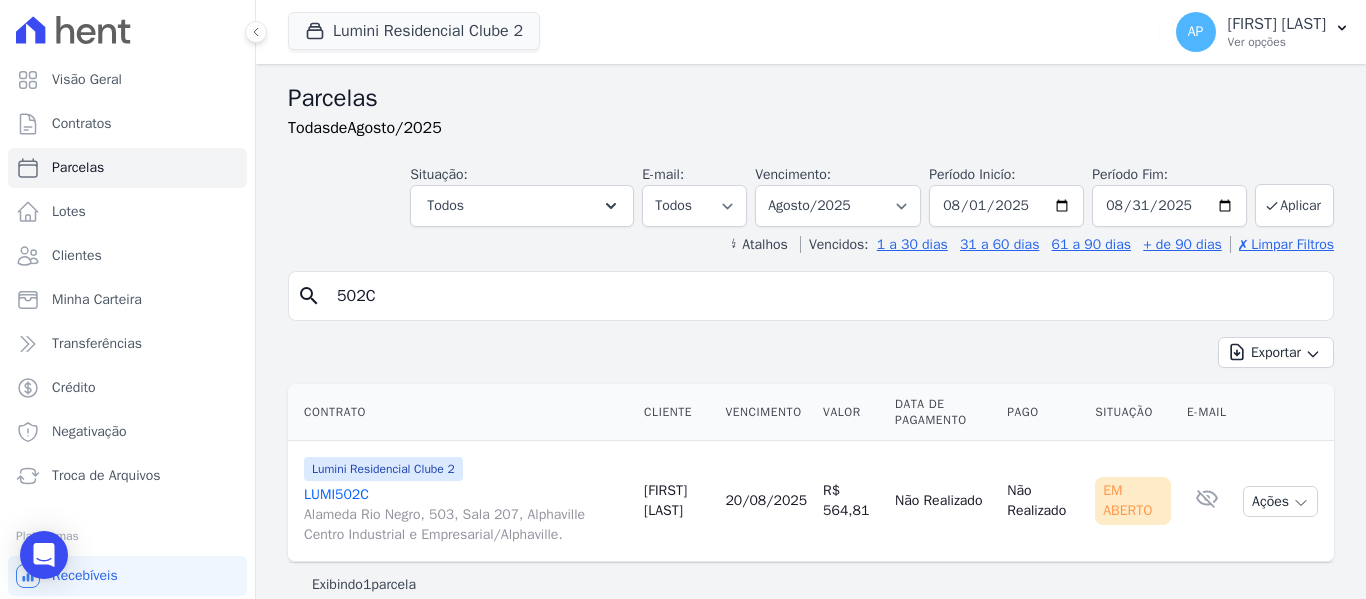 click on "[CODE]
[STREET], [NUMBER], [SUITE], [NEIGHBORHOOD]." at bounding box center [466, 515] 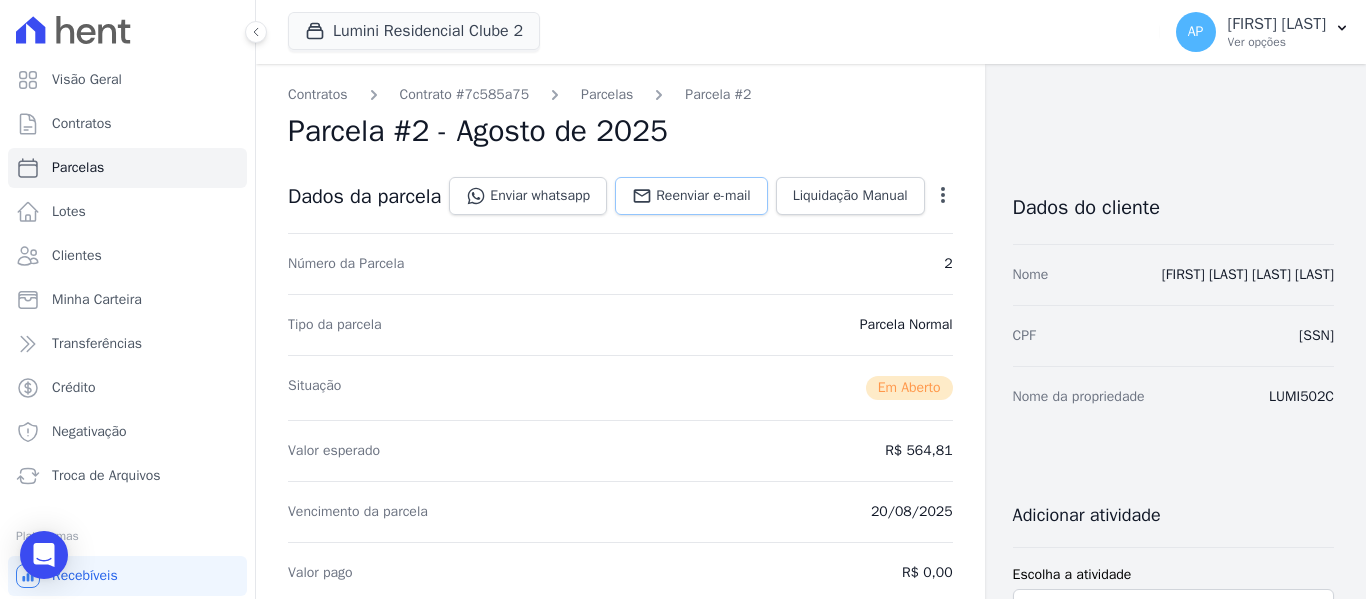 click on "Reenviar e-mail" at bounding box center (703, 196) 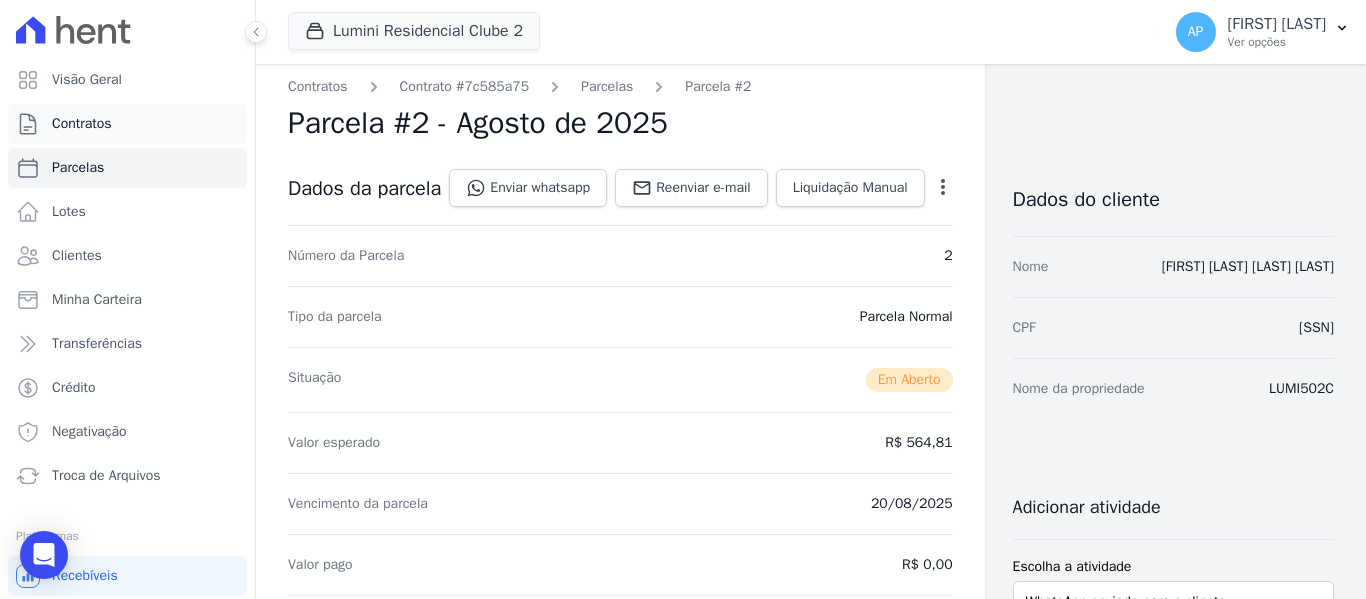 scroll, scrollTop: 0, scrollLeft: 0, axis: both 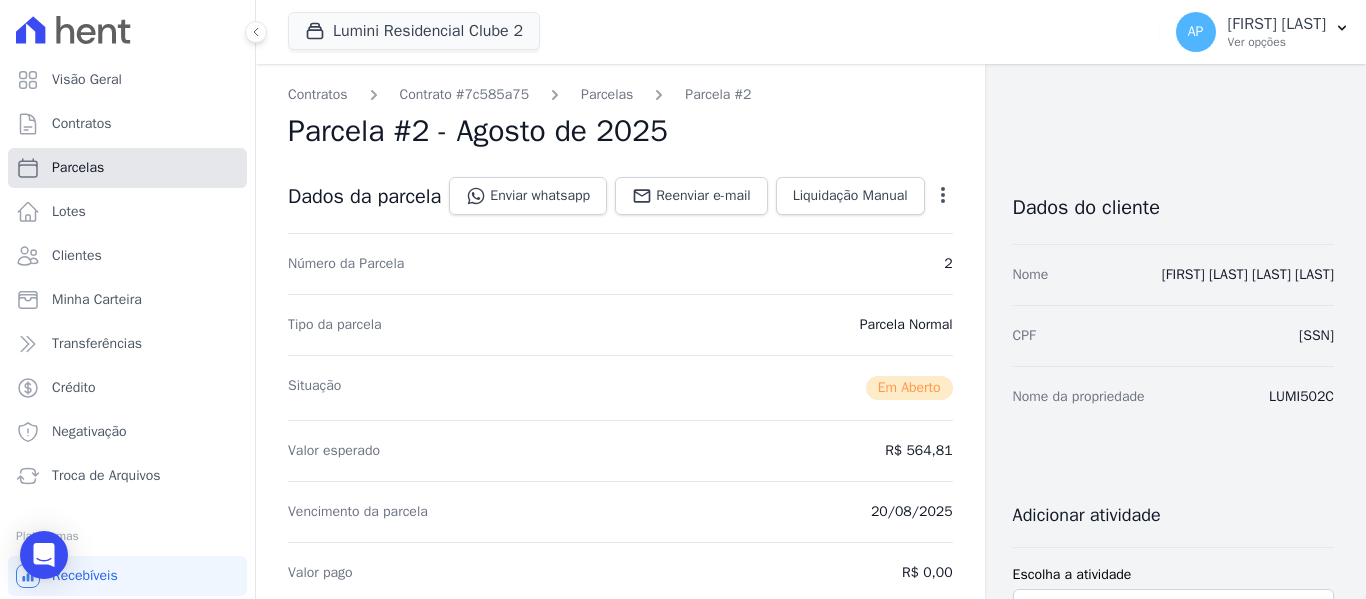 click on "Parcelas" at bounding box center (127, 168) 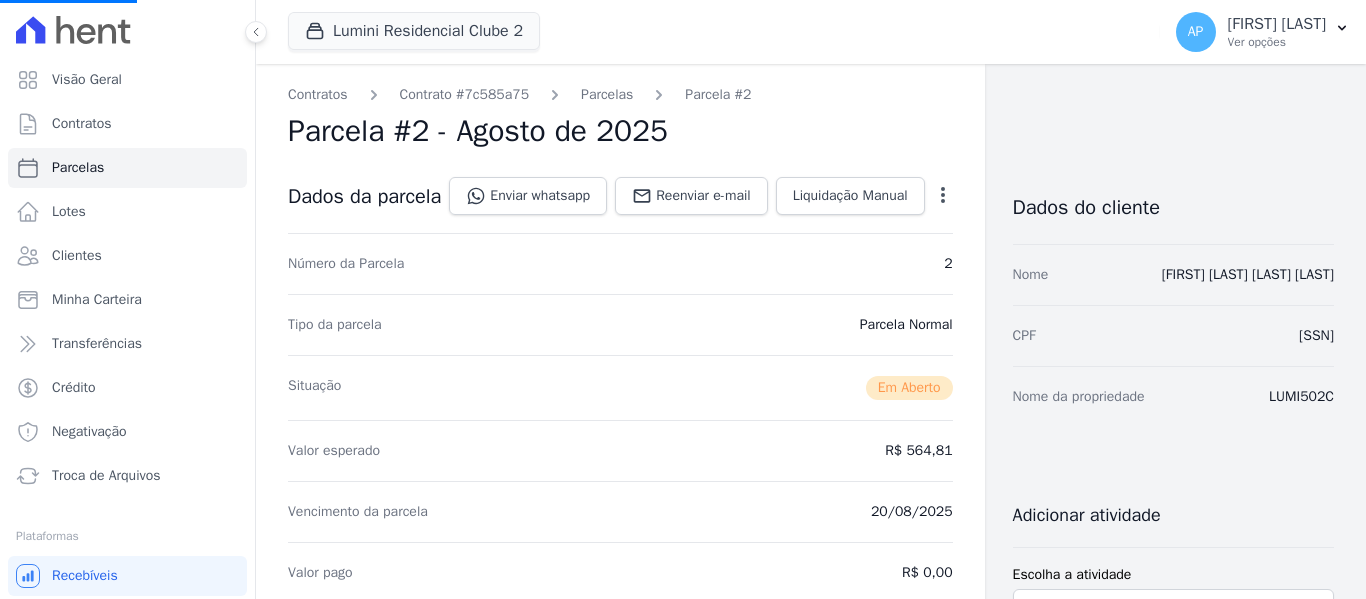 select 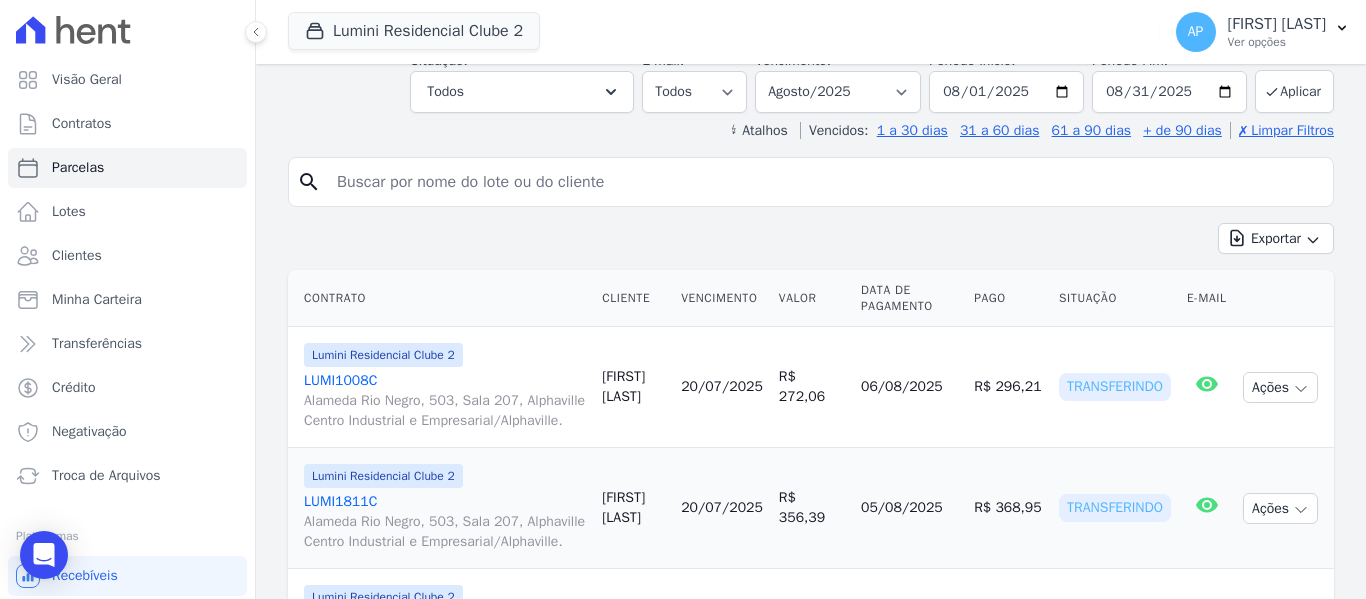 scroll, scrollTop: 300, scrollLeft: 0, axis: vertical 